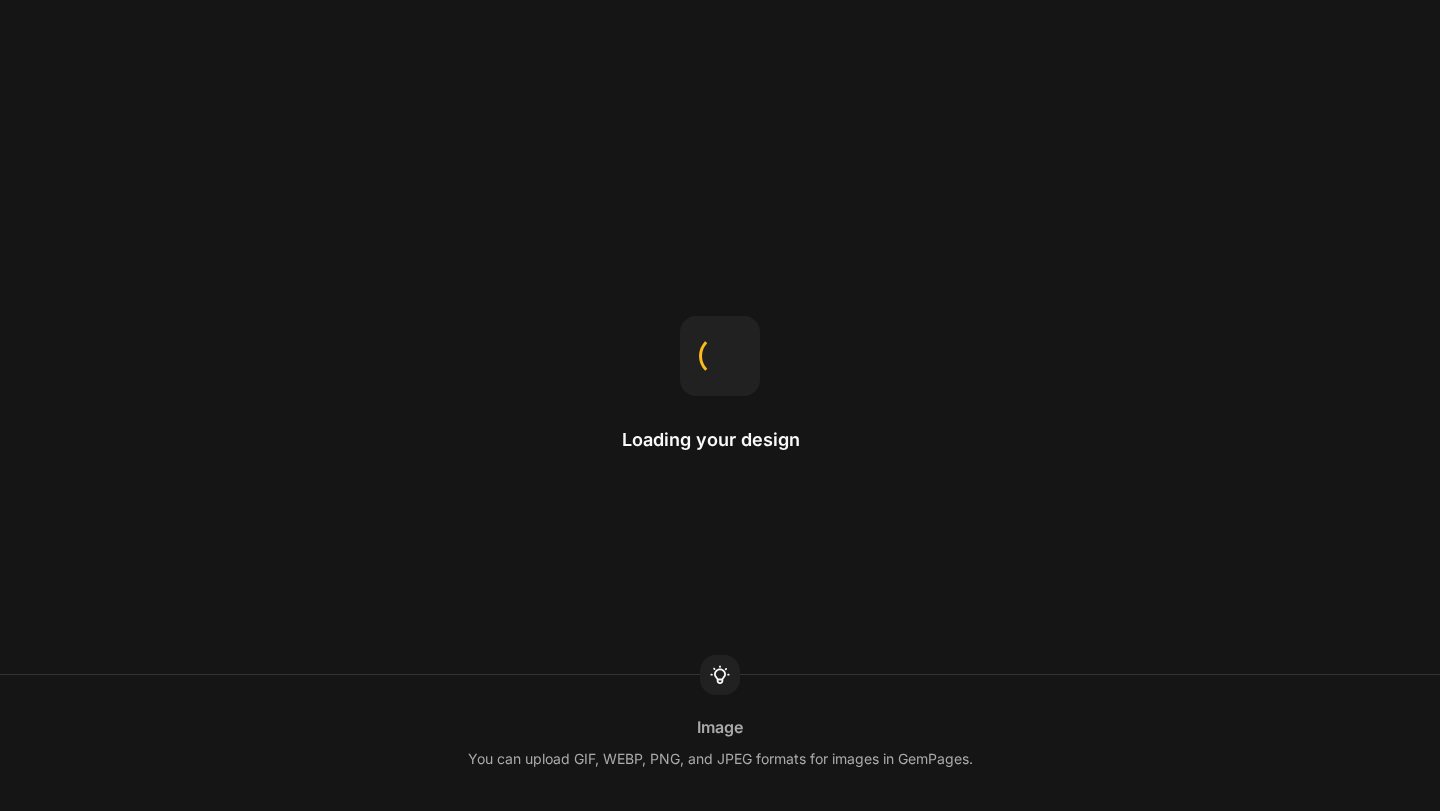 scroll, scrollTop: 0, scrollLeft: 0, axis: both 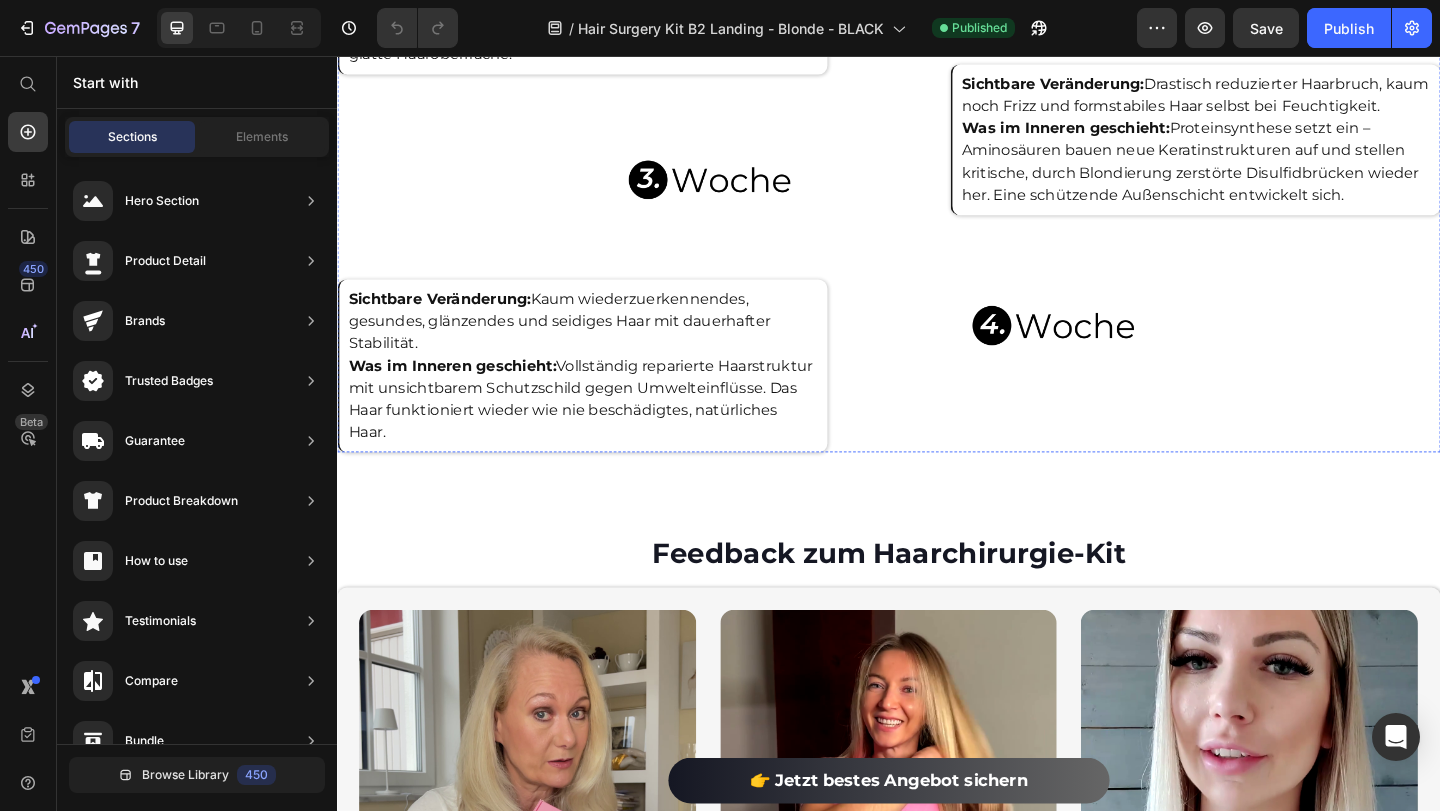 click on "Was im Inneren geschieht:  Mikro-Moleküle des Seidenproteins dringen in die durch Blondierung geschädigten Haarfaser ein, umhüllen Mikrorisse und bilden ein "molekulares Gerüst" für sofortige Stabilität, während brasilianisches Keratin die Reparatur aktiviert." at bounding box center [1271, -160] 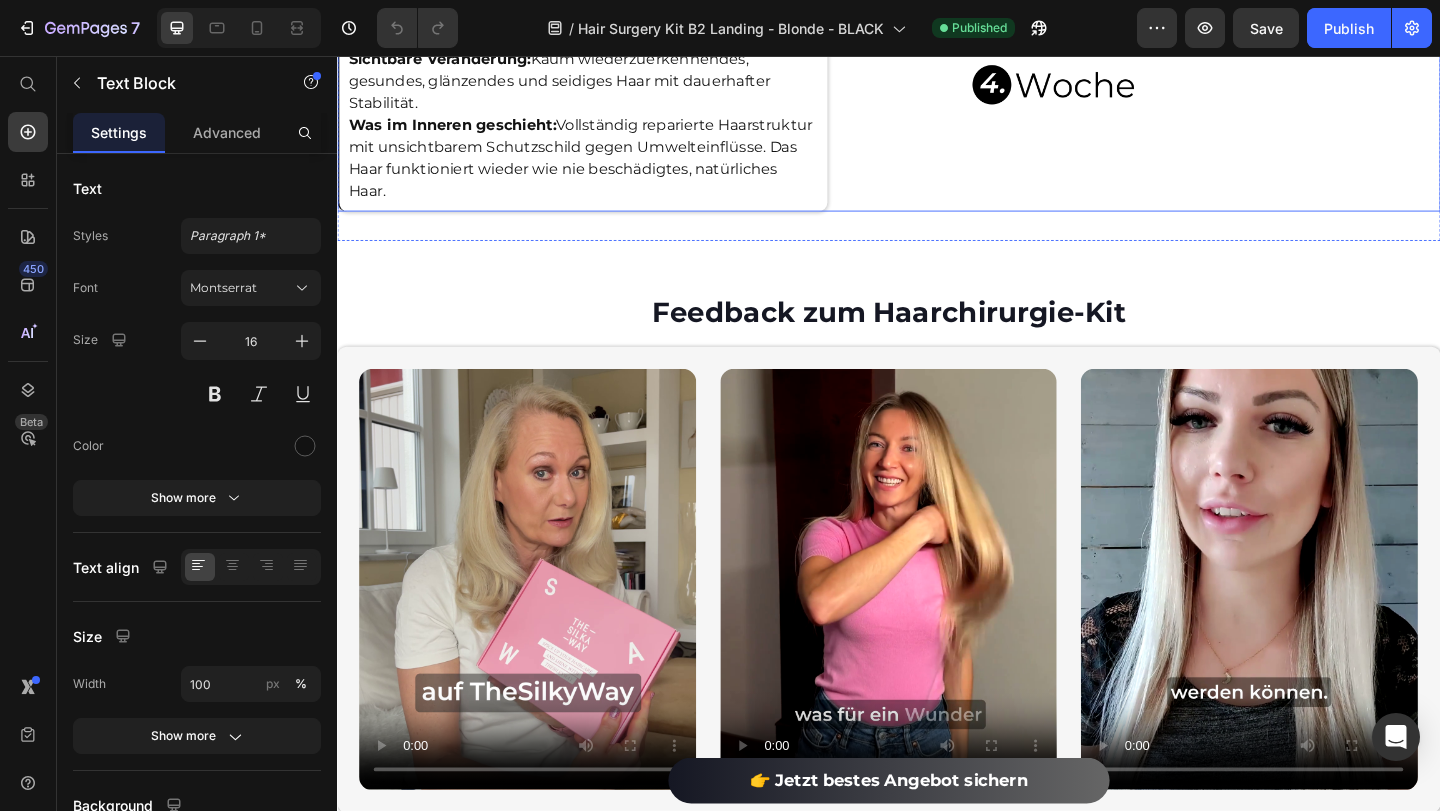 scroll, scrollTop: 3251, scrollLeft: 0, axis: vertical 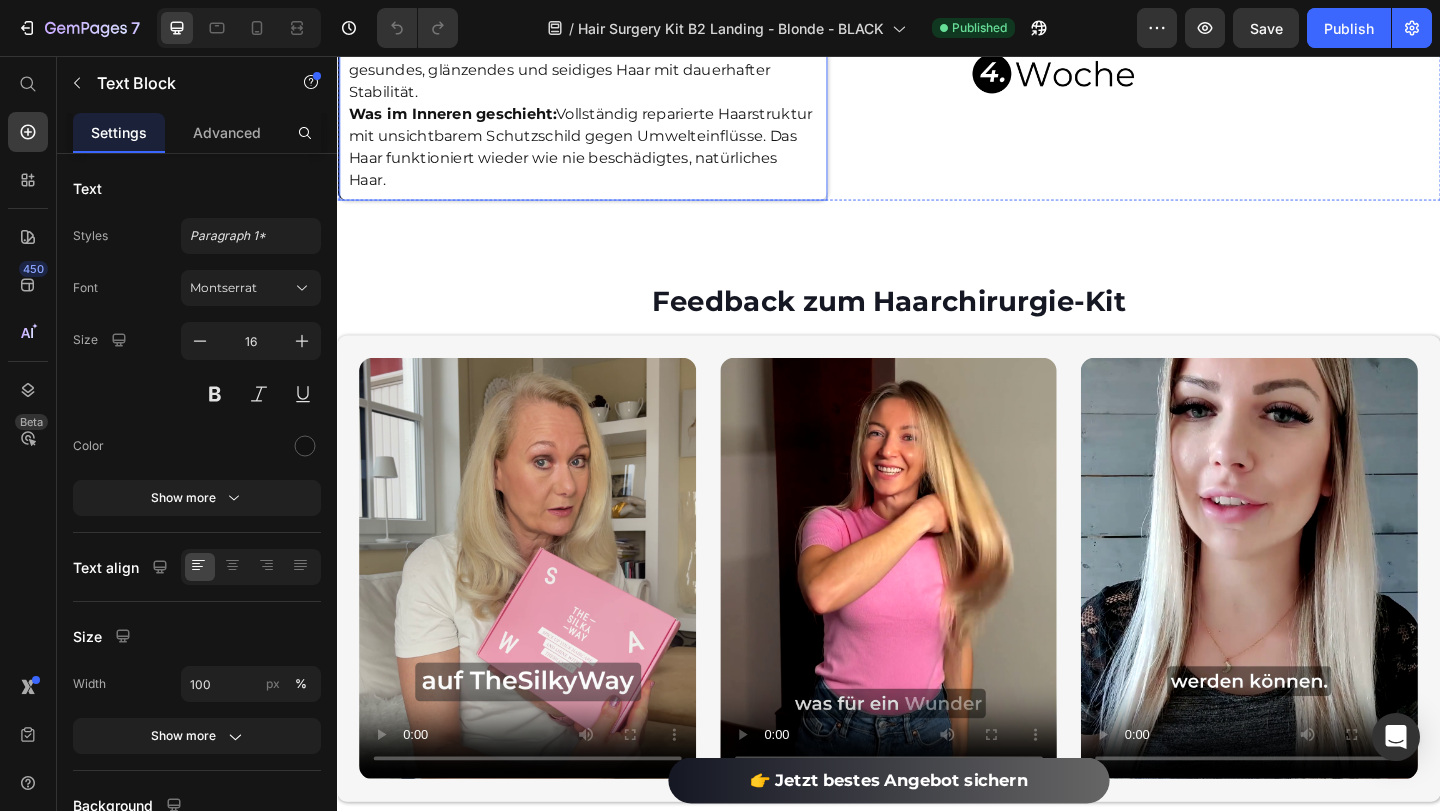 click on "Was im Inneren geschieht:  Vollständig reparierte Haarstruktur mit unsichtbarem Schutzschild gegen Umwelteinflüsse. Das Haar funktioniert wieder wie nie beschädigtes, natürliches Haar." at bounding box center [604, 155] 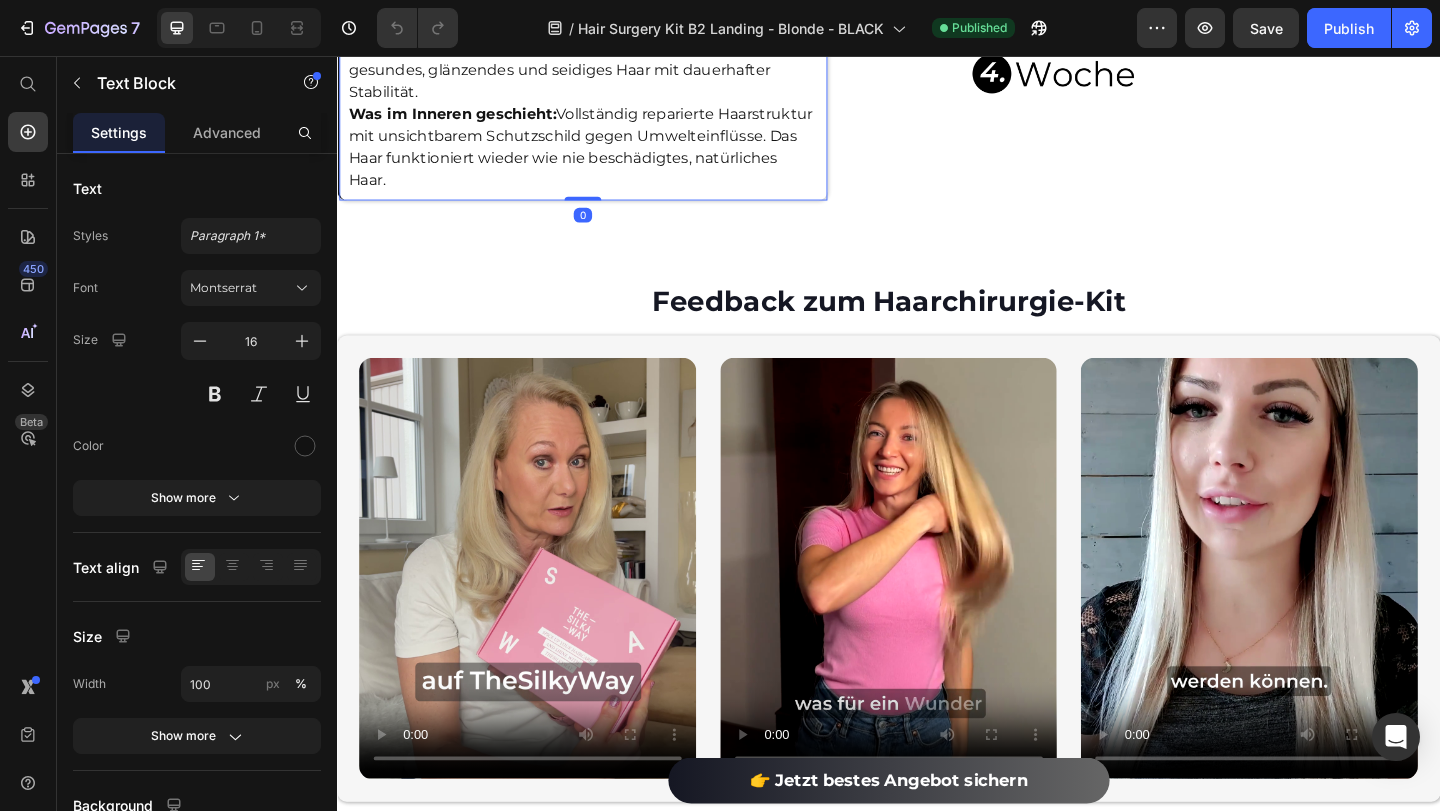 click on "Was im Inneren geschieht:  Vollständig reparierte Haarstruktur mit unsichtbarem Schutzschild gegen Umwelteinflüsse. Das Haar funktioniert wieder wie nie beschädigtes, natürliches Haar." at bounding box center (604, 155) 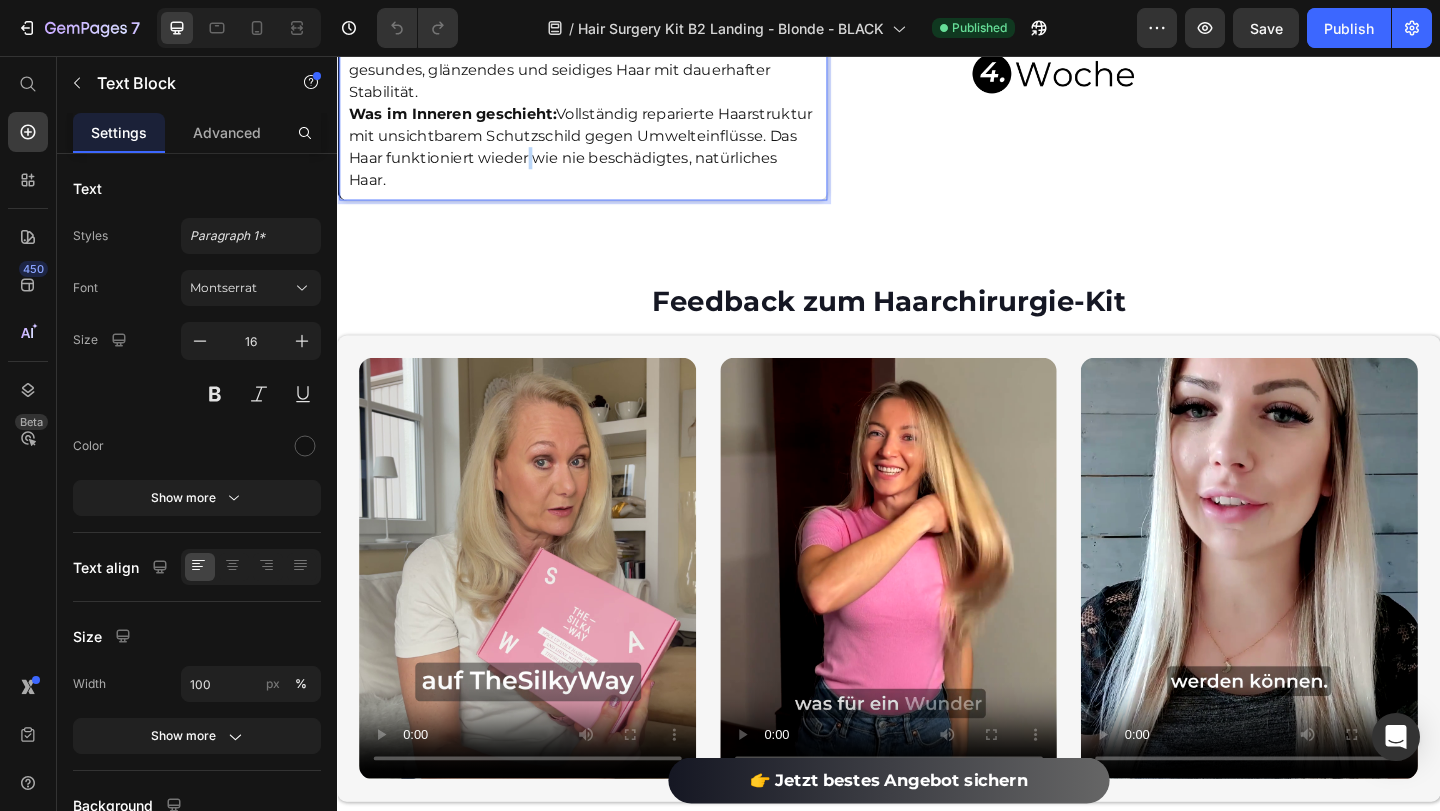 click on "Was im Inneren geschieht:  Vollständig reparierte Haarstruktur mit unsichtbarem Schutzschild gegen Umwelteinflüsse. Das Haar funktioniert wieder wie nie beschädigtes, natürliches Haar." at bounding box center [604, 155] 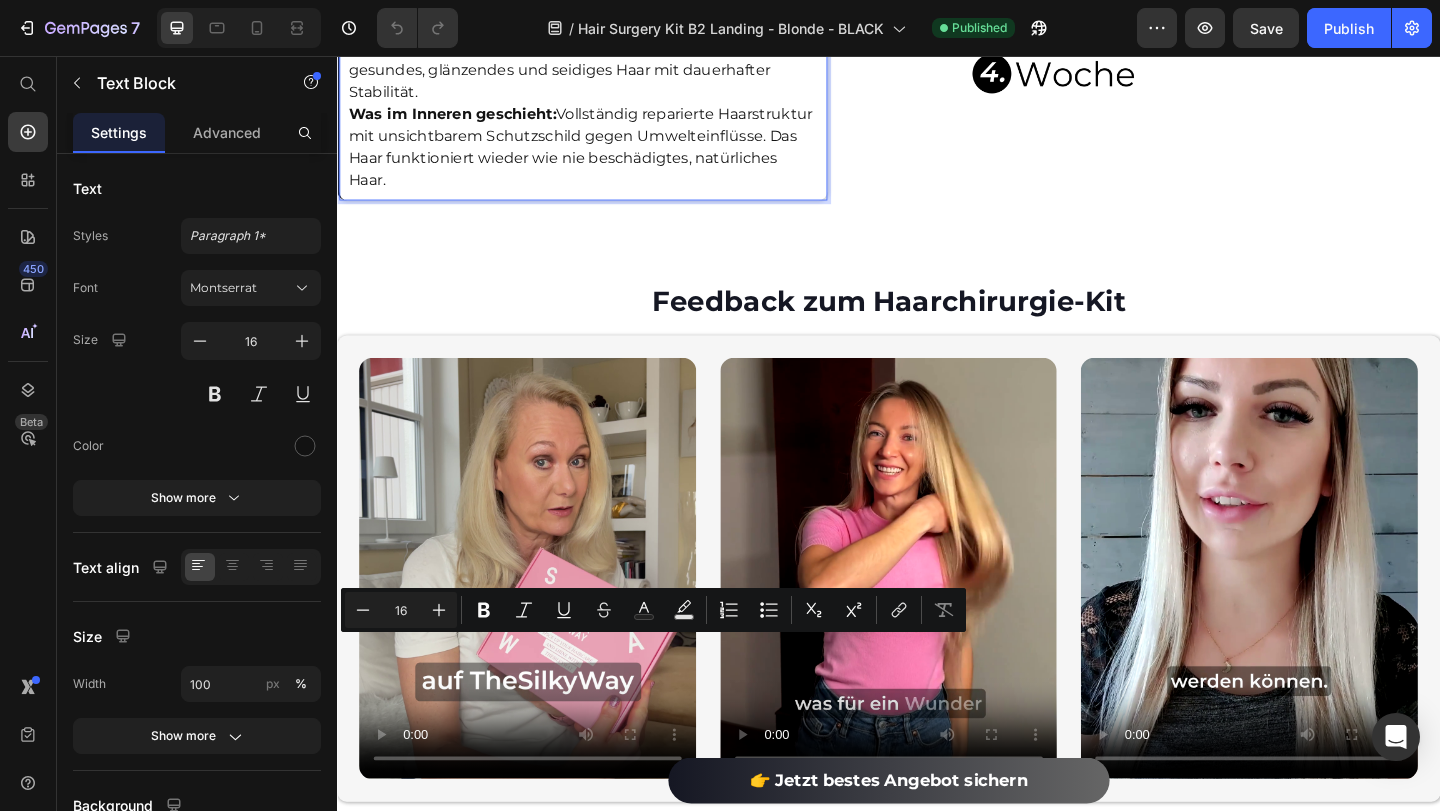 click on "Was im Inneren geschieht:  Vollständig reparierte Haarstruktur mit unsichtbarem Schutzschild gegen Umwelteinflüsse. Das Haar funktioniert wieder wie nie beschädigtes, natürliches Haar." at bounding box center (604, 155) 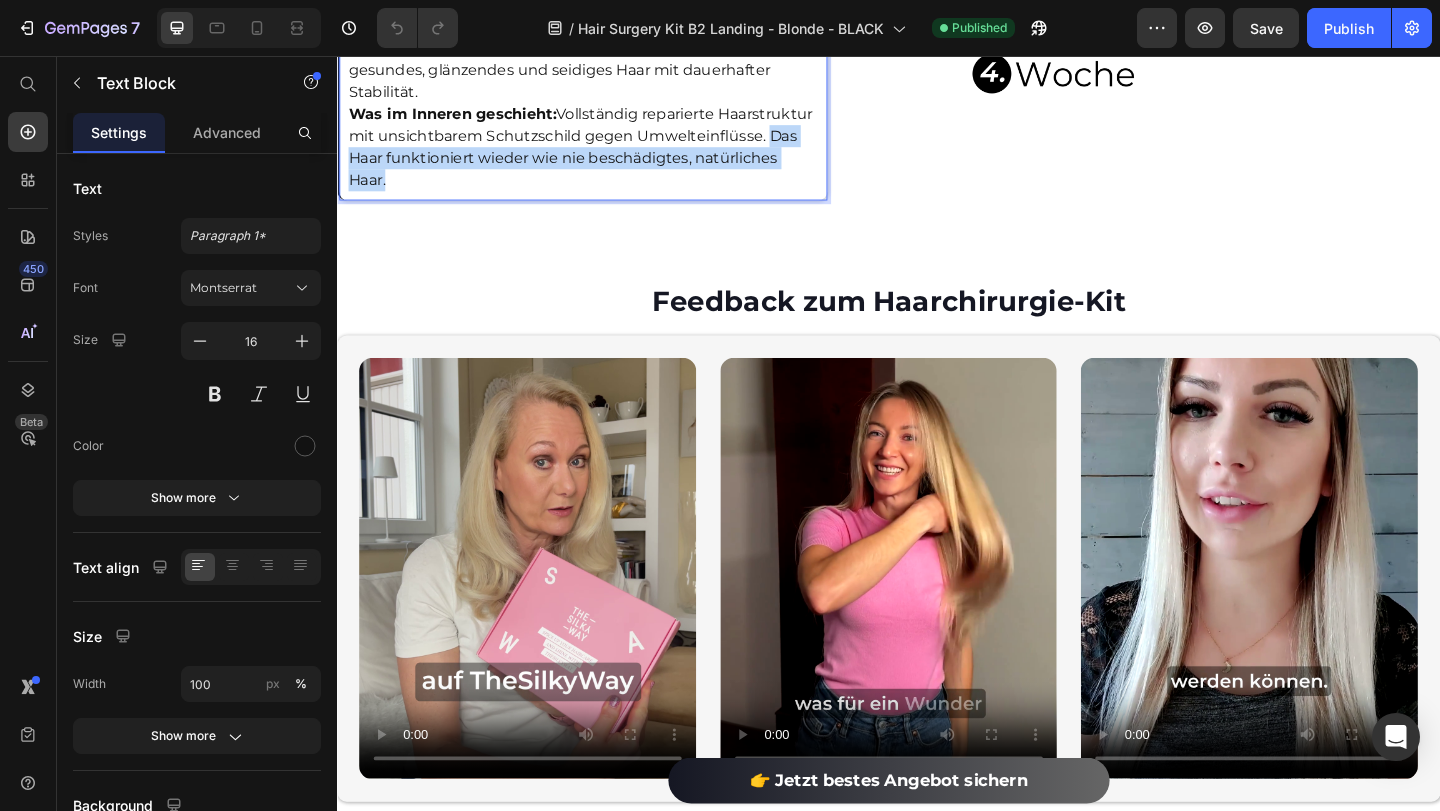 drag, startPoint x: 804, startPoint y: 674, endPoint x: 806, endPoint y: 713, distance: 39.051247 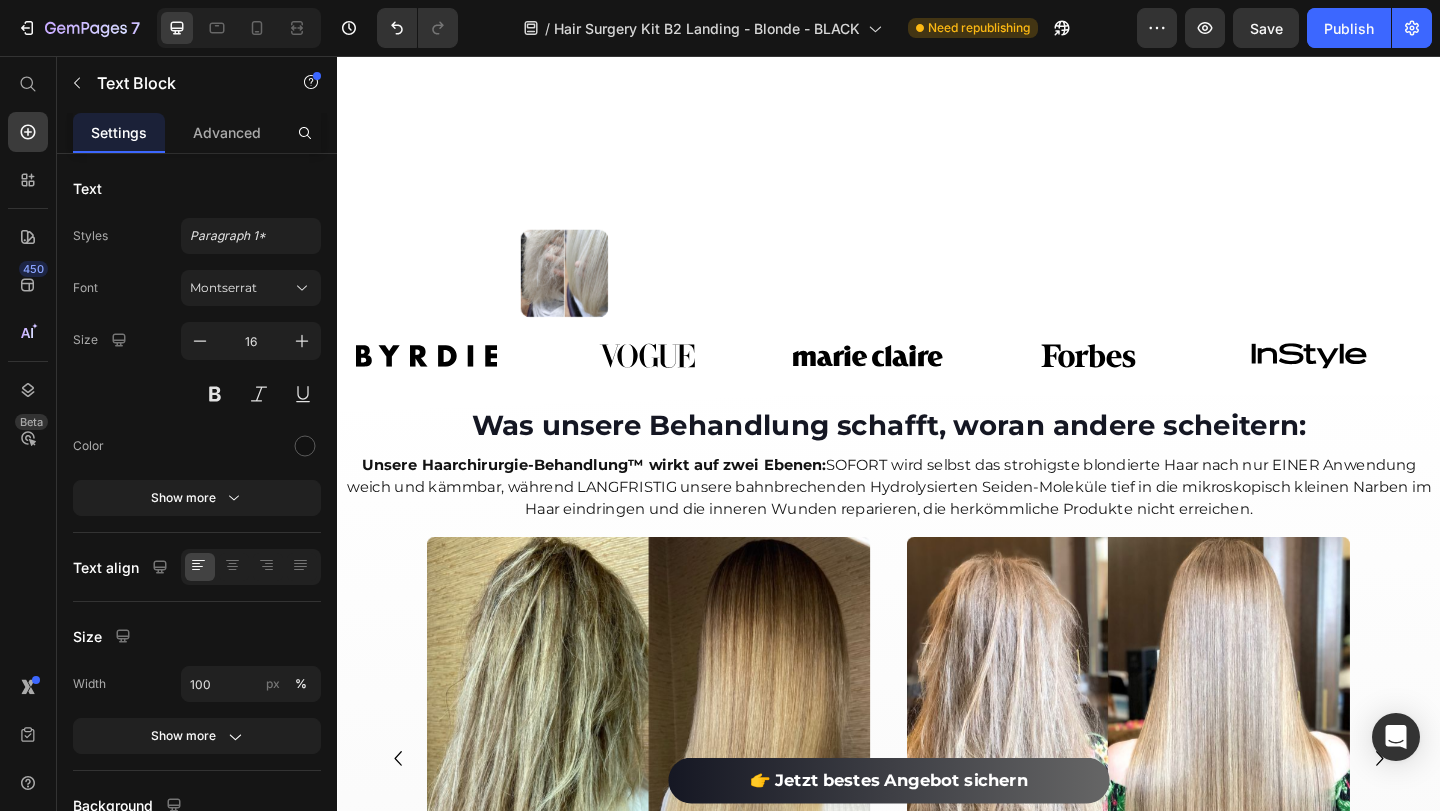 scroll, scrollTop: 448, scrollLeft: 0, axis: vertical 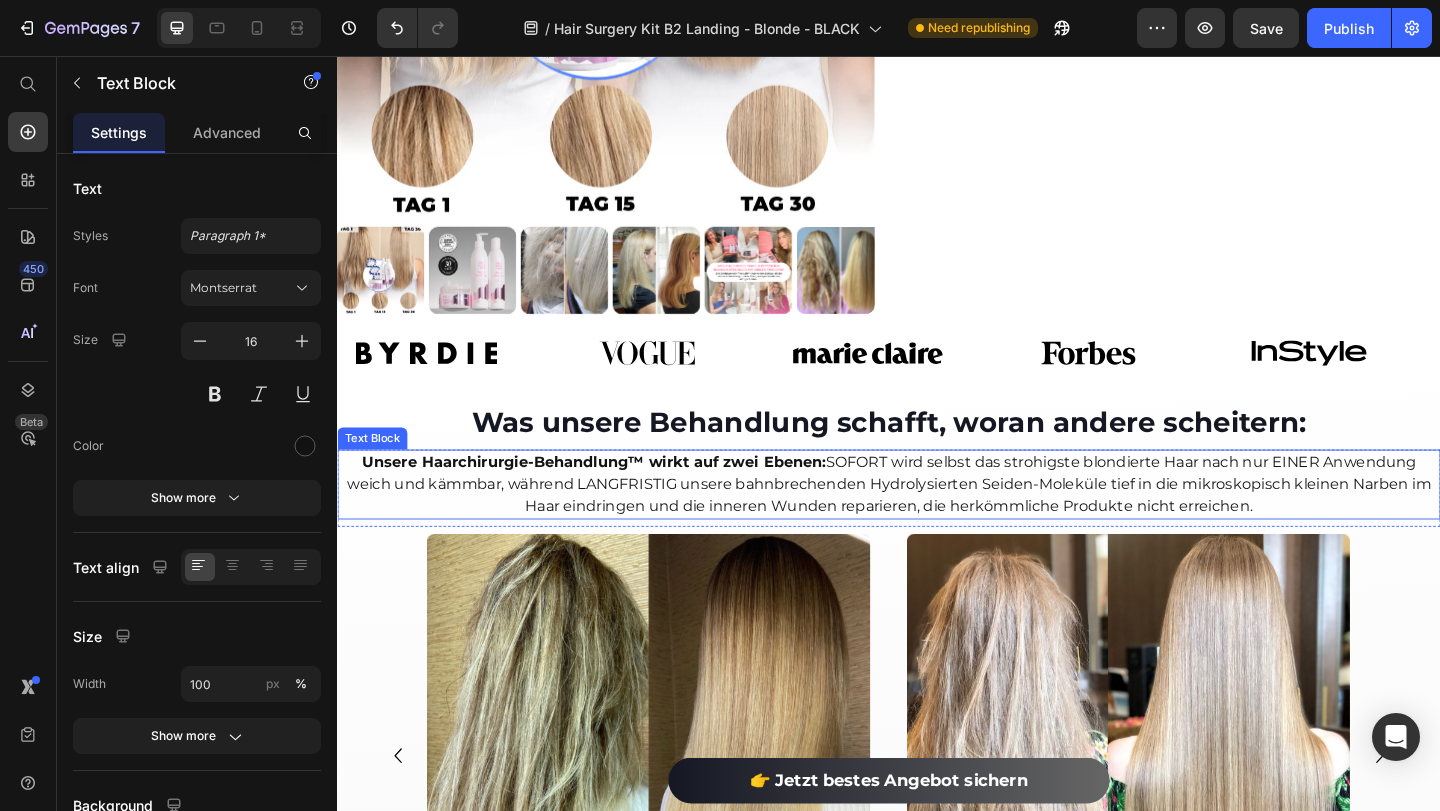 click on "Unsere Haarchirurgie-Behandlung™ wirkt auf zwei Ebenen:  SOFORT wird selbst das strohigste blondierte Haar nach nur EINER Anwendung weich und kämmbar, während LANGFRISTIG unsere bahnbrechenden Hydrolysierten Seiden-Moleküle tief in die mikroskopisch kleinen Narben im Haar eindringen und die inneren Wunden reparieren, die herkömmliche Produkte nicht erreichen." at bounding box center [937, 522] 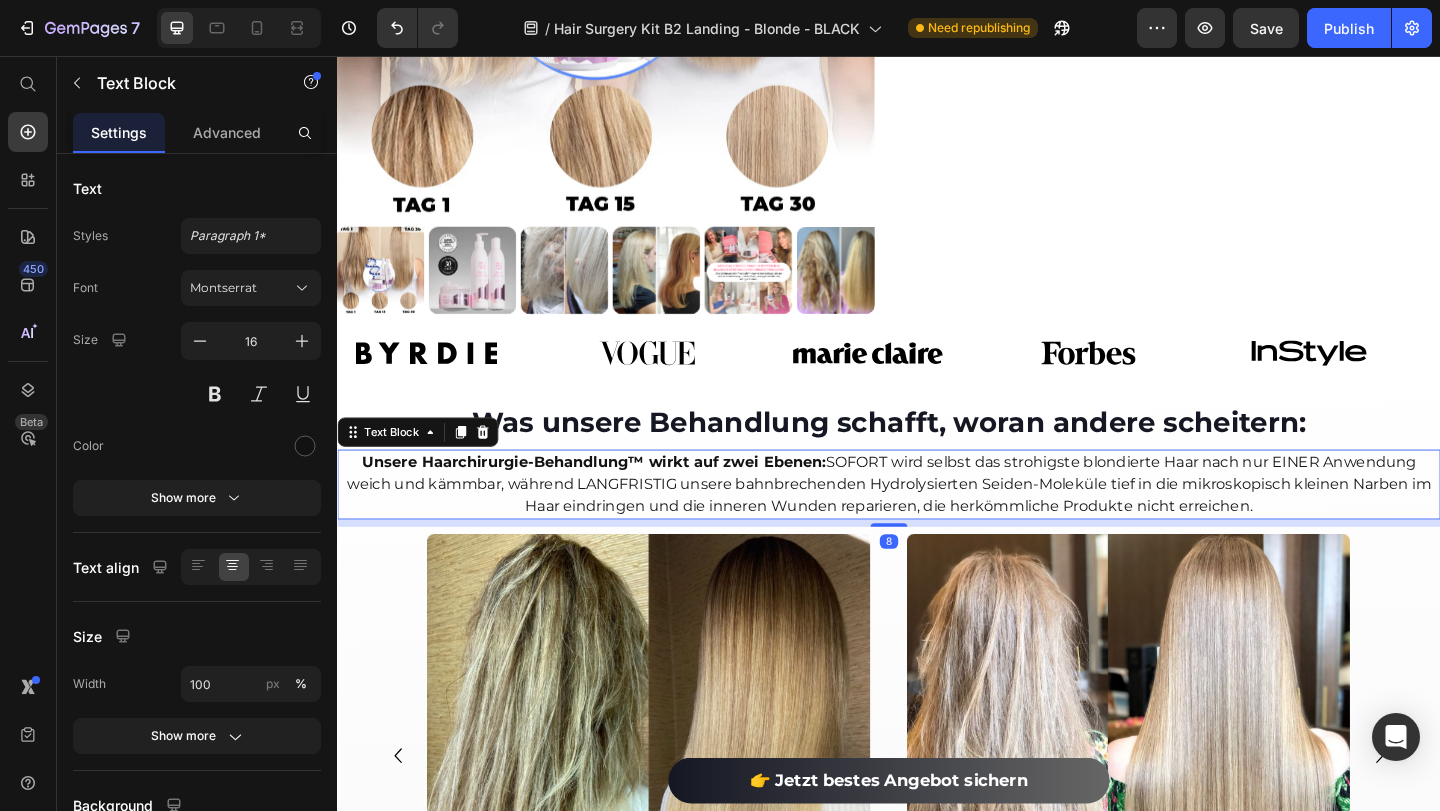 click on "Unsere Haarchirurgie-Behandlung™ wirkt auf zwei Ebenen:  SOFORT wird selbst das strohigste blondierte Haar nach nur EINER Anwendung weich und kämmbar, während LANGFRISTIG unsere bahnbrechenden Hydrolysierten Seiden-Moleküle tief in die mikroskopisch kleinen Narben im Haar eindringen und die inneren Wunden reparieren, die herkömmliche Produkte nicht erreichen." at bounding box center [937, 522] 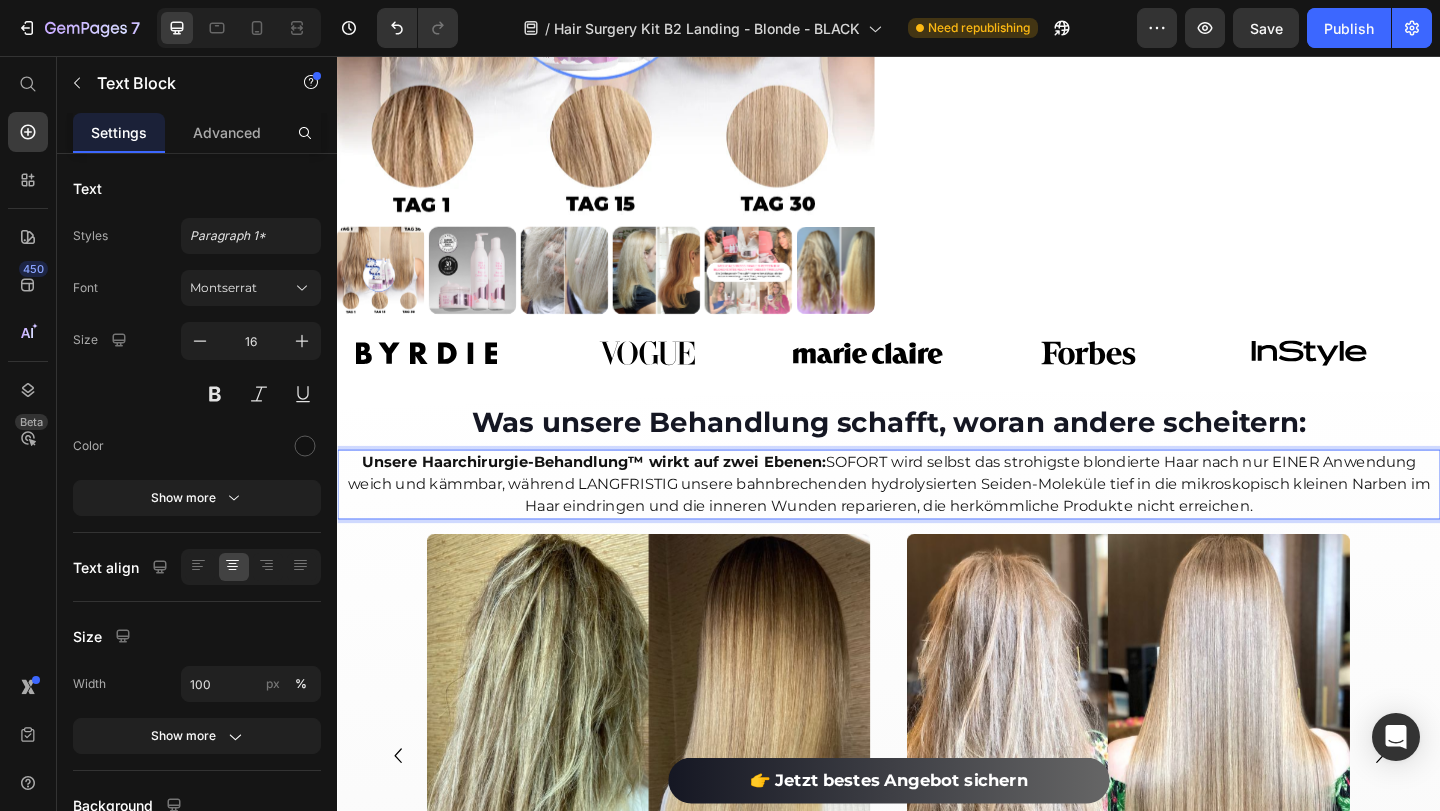 click on "Unsere Haarchirurgie-Behandlung™ wirkt auf zwei Ebenen:  SOFORT wird selbst das strohigste blondierte Haar nach nur EINER Anwendung weich und kämmbar, während LANGFRISTIG unsere bahnbrechenden hydrolysierten Seiden-Moleküle tief in die mikroskopisch kleinen Narben im Haar eindringen und die inneren Wunden reparieren, die herkömmliche Produkte nicht erreichen." at bounding box center (937, 522) 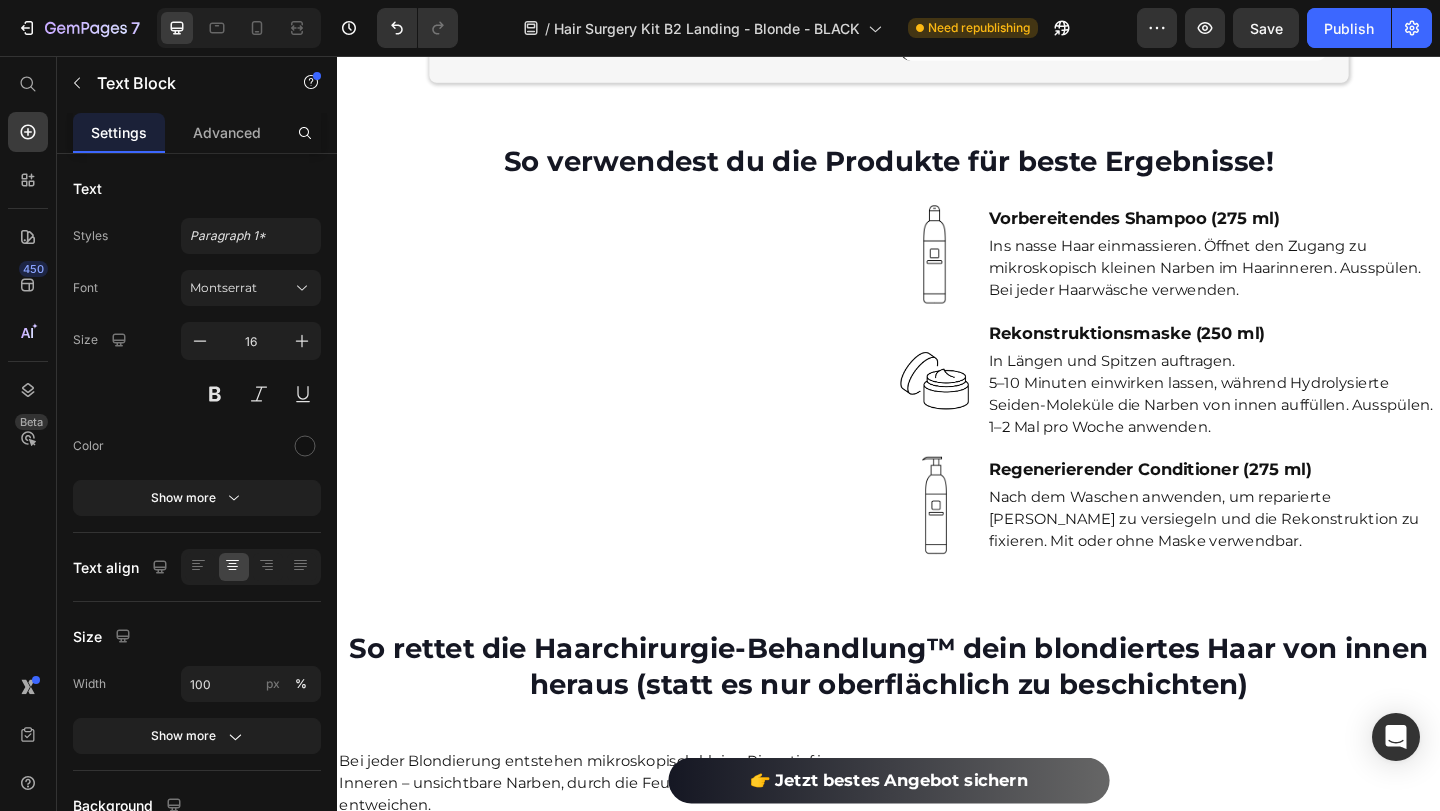 scroll, scrollTop: 6779, scrollLeft: 0, axis: vertical 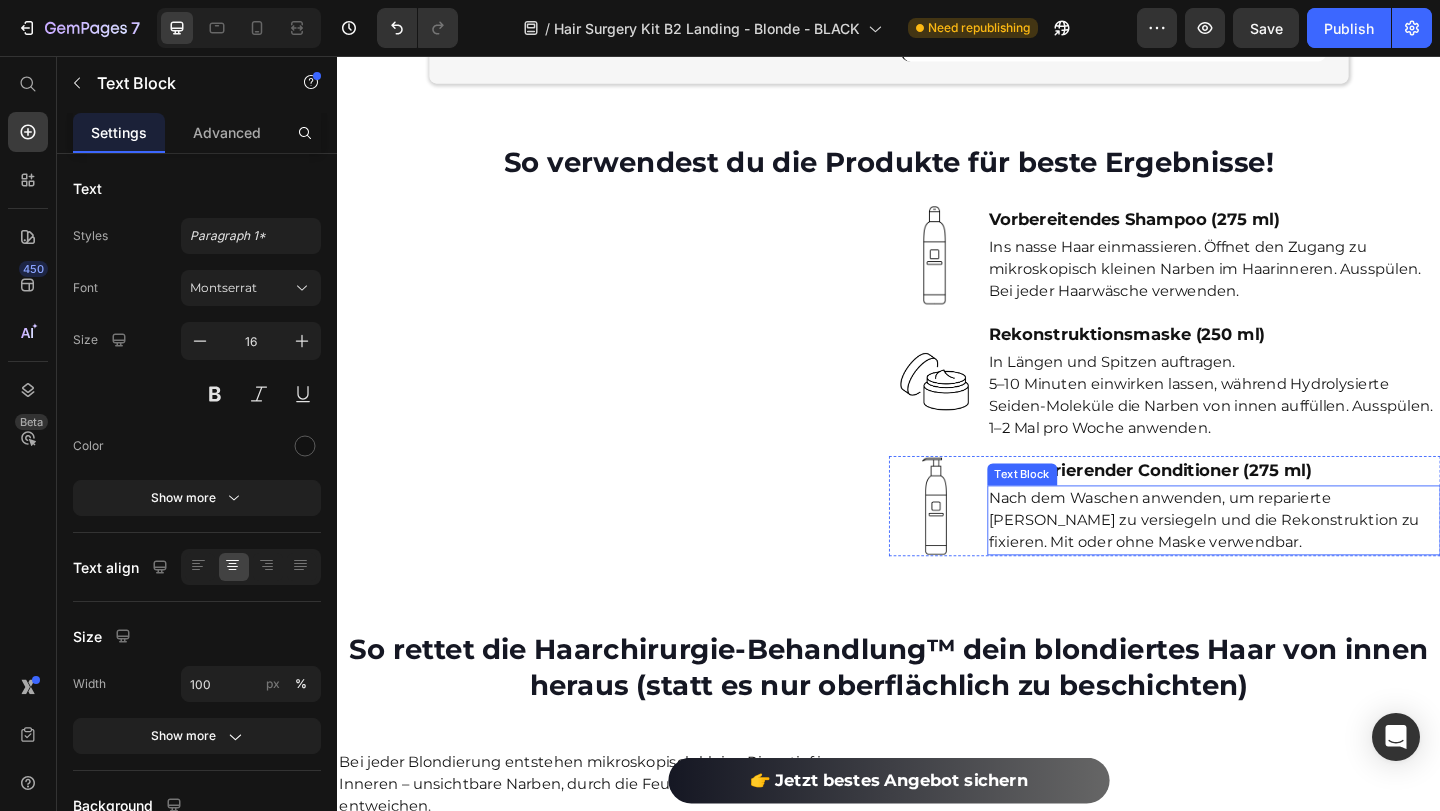 click on "Nach dem Waschen anwenden, um reparierte [PERSON_NAME] zu versiegeln und die Rekonstruktion zu fixieren. Mit oder ohne Maske verwendbar." at bounding box center [1290, 561] 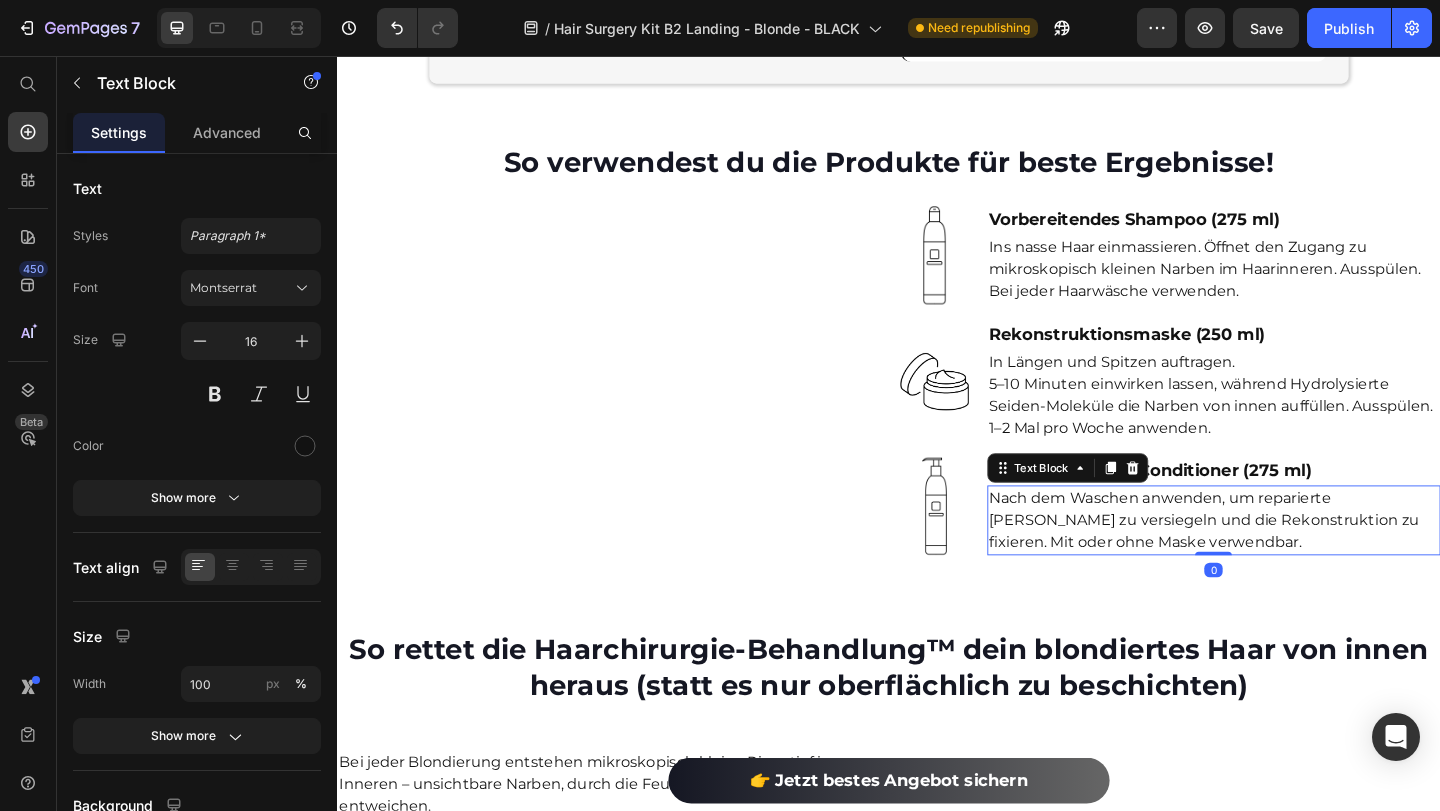 click on "Nach dem Waschen anwenden, um reparierte [PERSON_NAME] zu versiegeln und die Rekonstruktion zu fixieren. Mit oder ohne Maske verwendbar." at bounding box center [1290, 561] 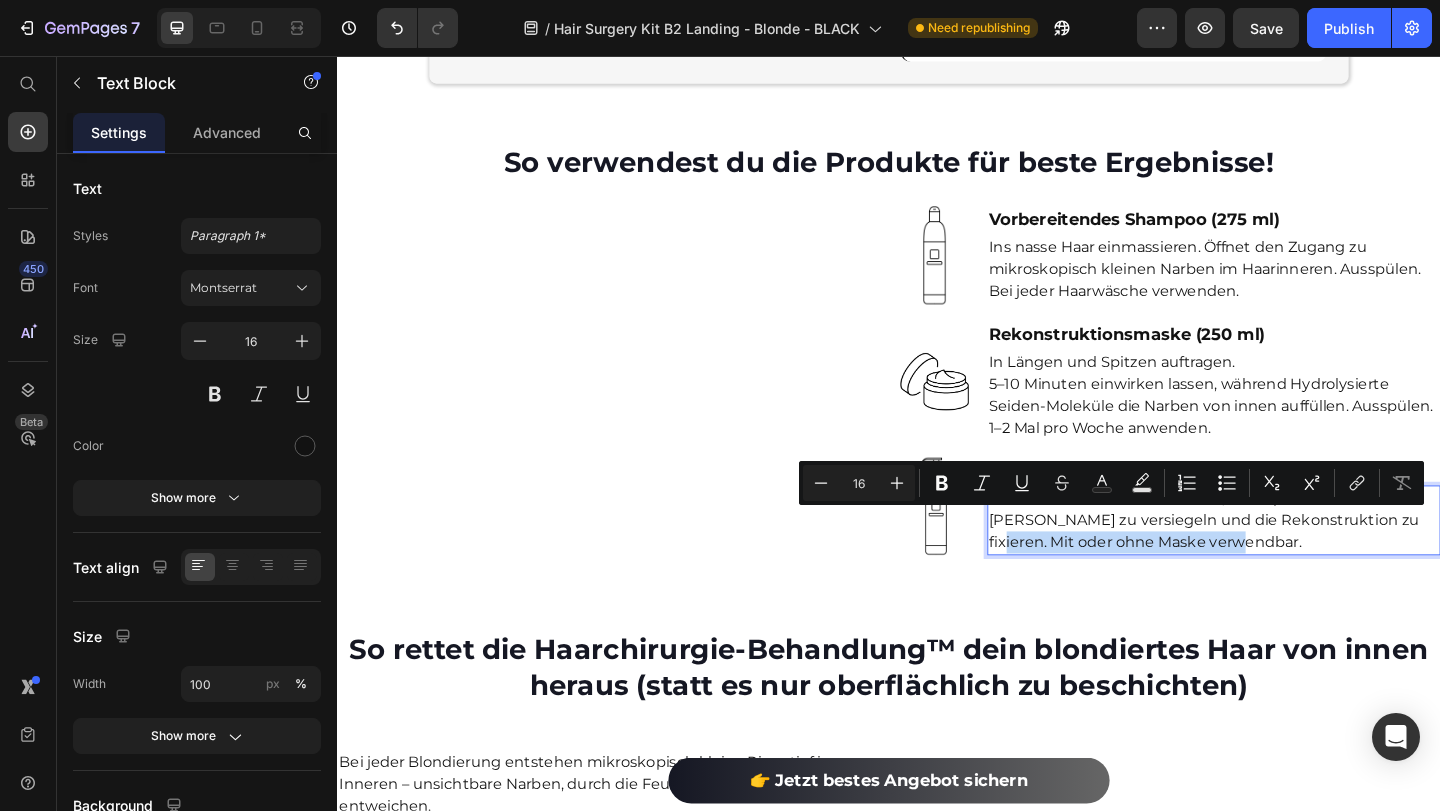 drag, startPoint x: 1420, startPoint y: 560, endPoint x: 1437, endPoint y: 582, distance: 27.802877 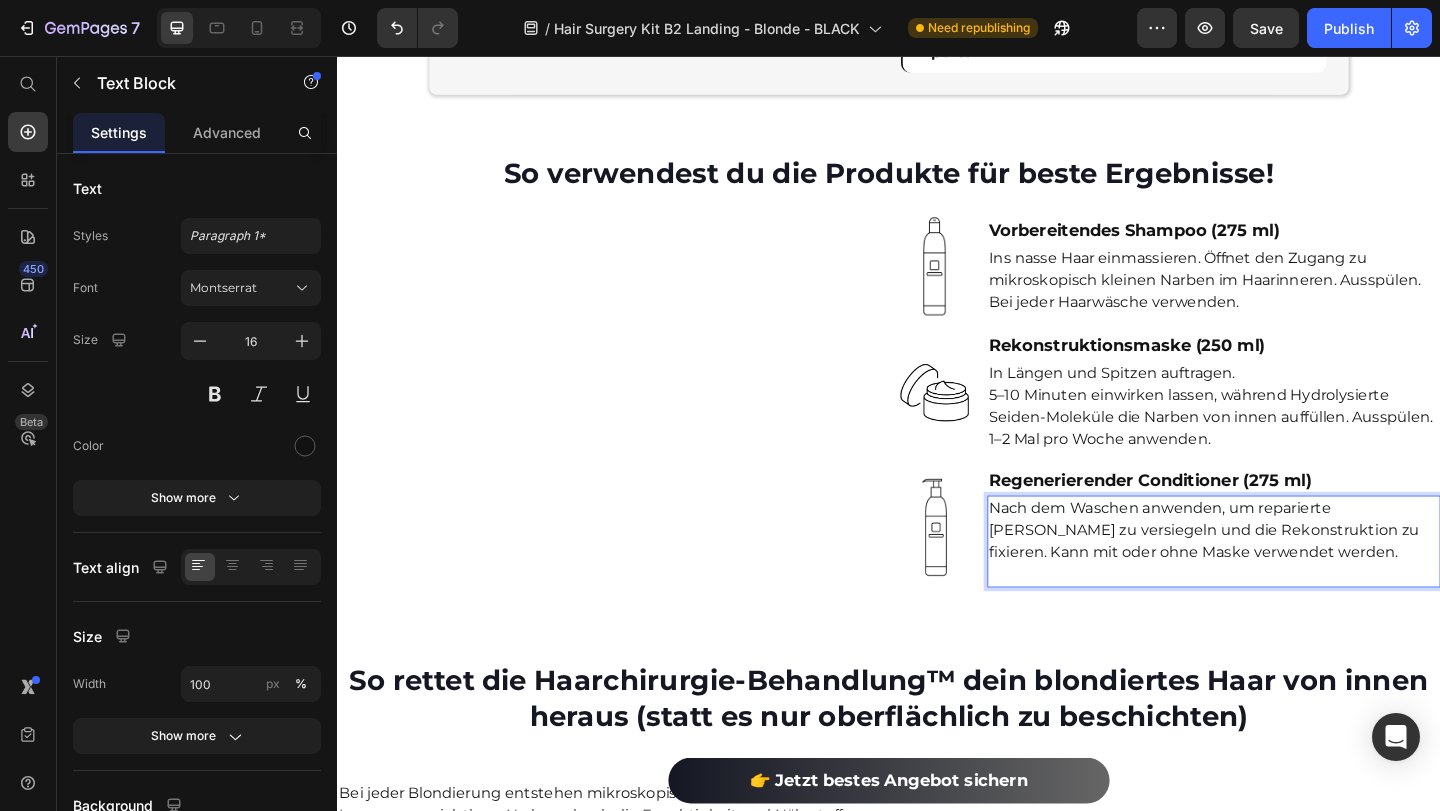 scroll, scrollTop: 6779, scrollLeft: 0, axis: vertical 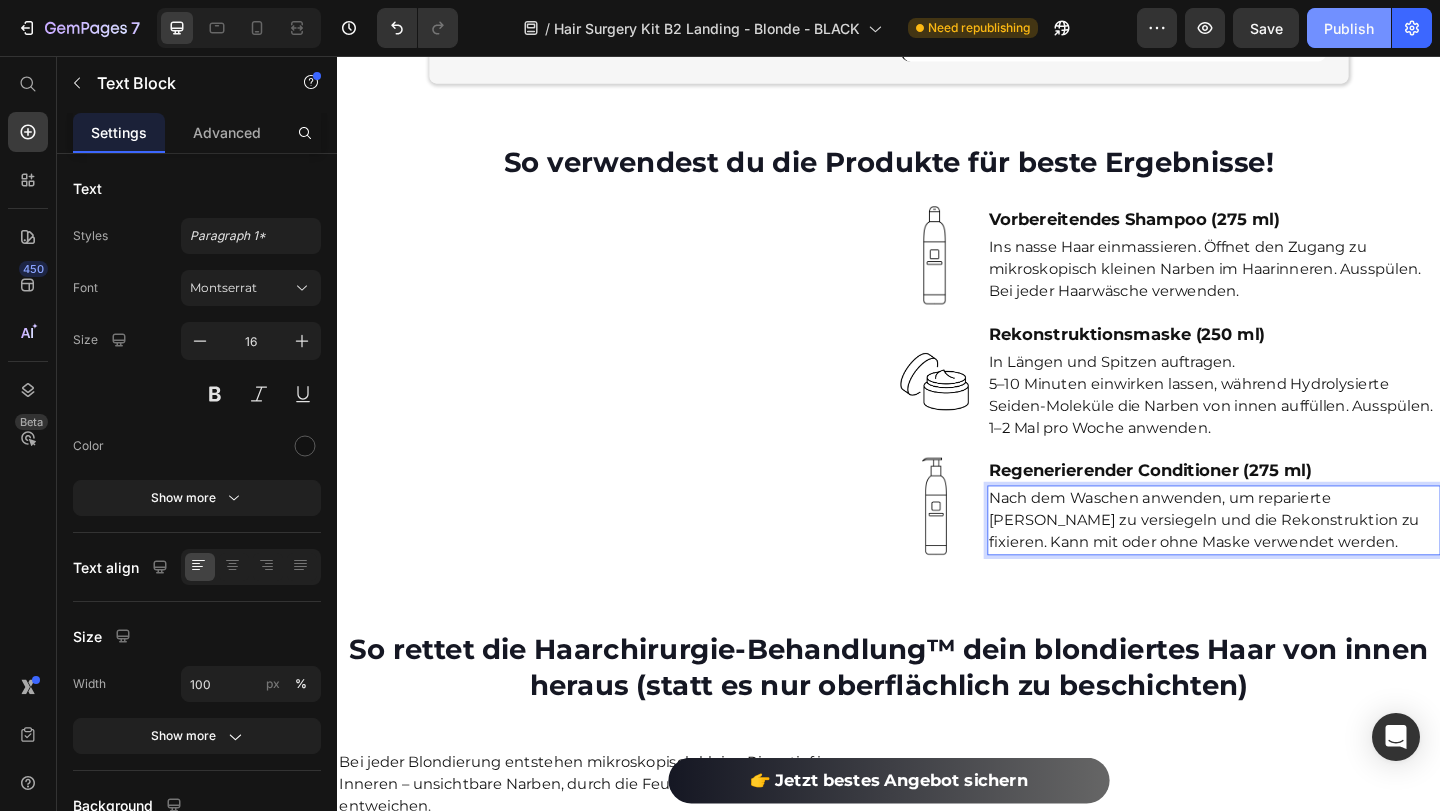 click on "Publish" at bounding box center [1349, 28] 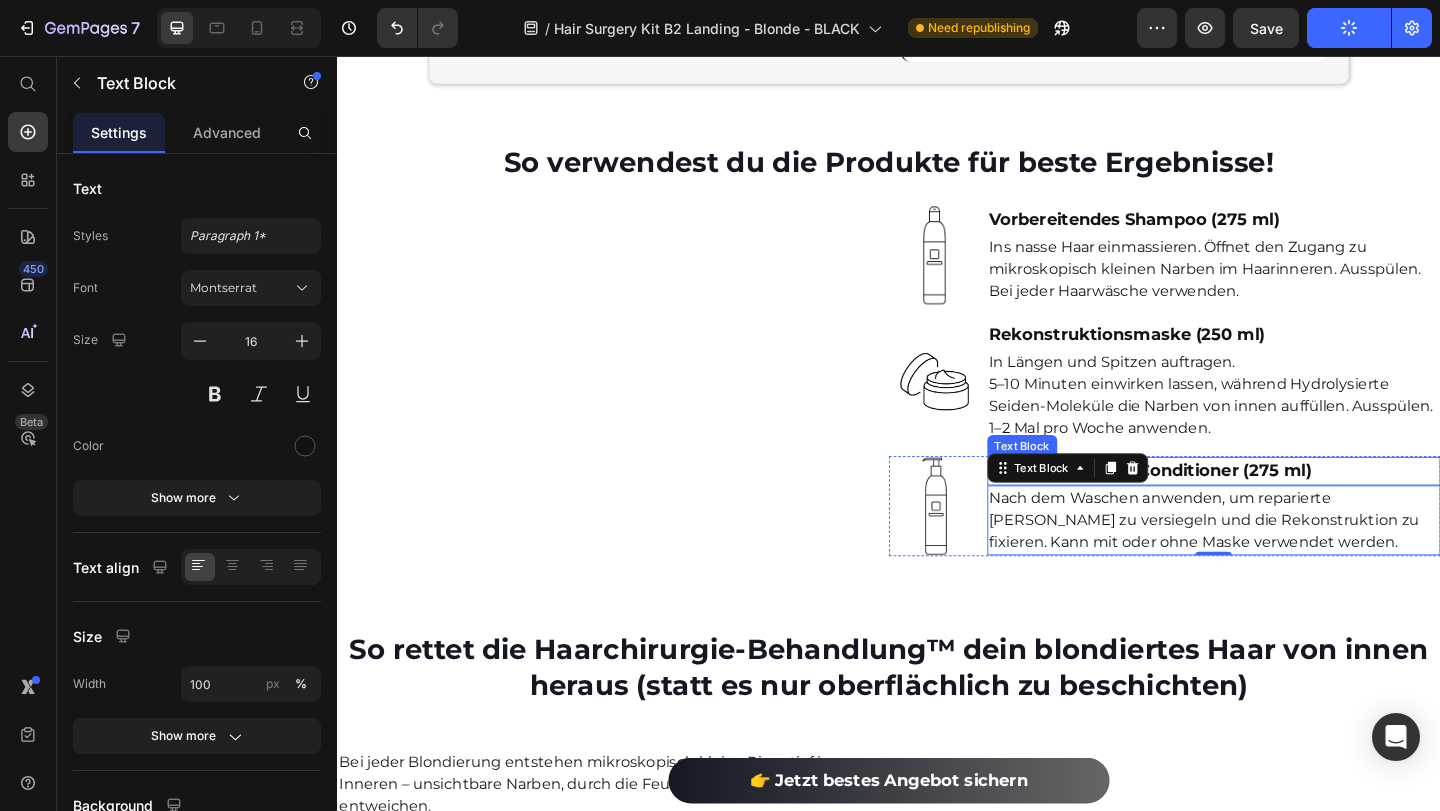 click on "Regenerierender Conditioner (275 ml)" at bounding box center [1221, 507] 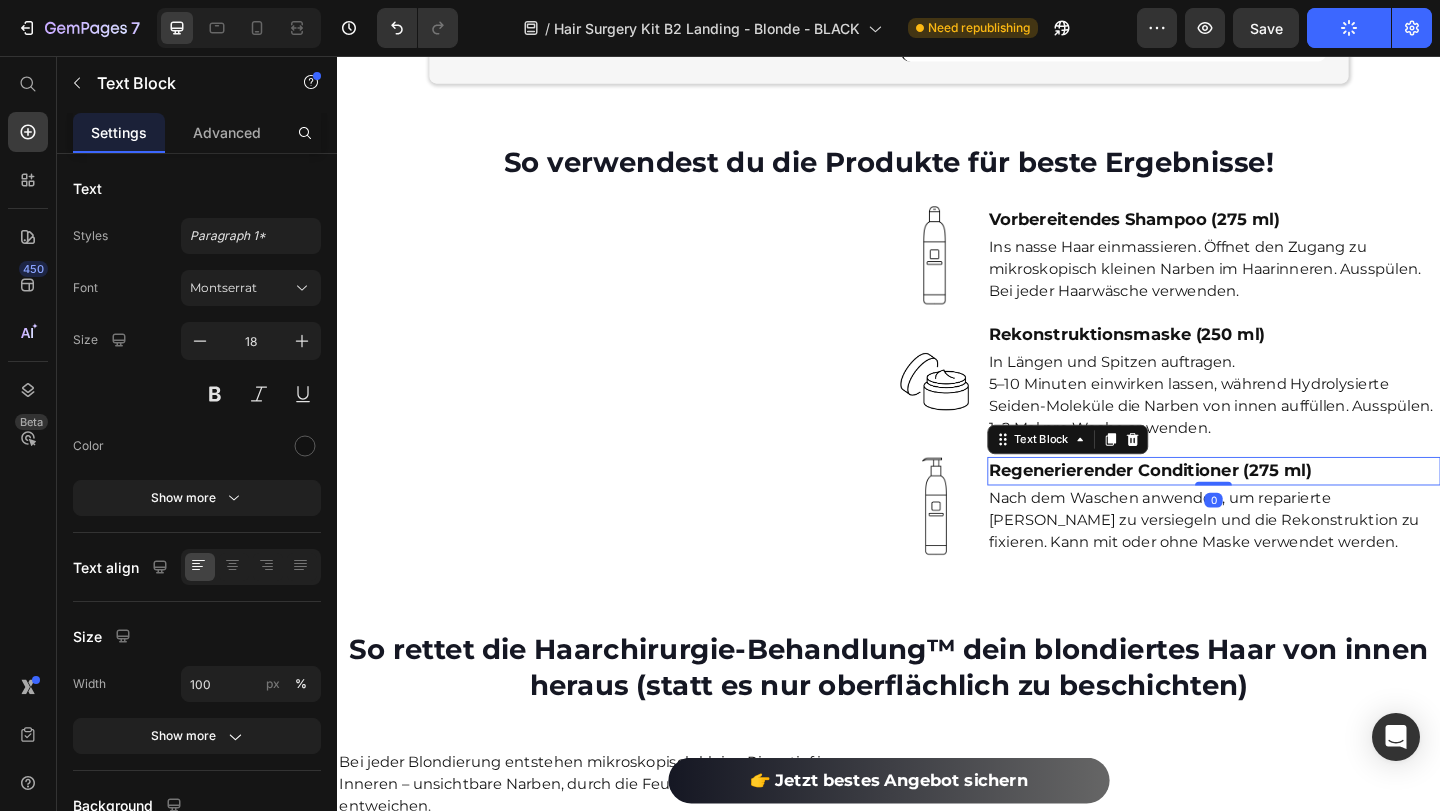 click on "Regenerierender Conditioner (275 ml)" at bounding box center [1221, 507] 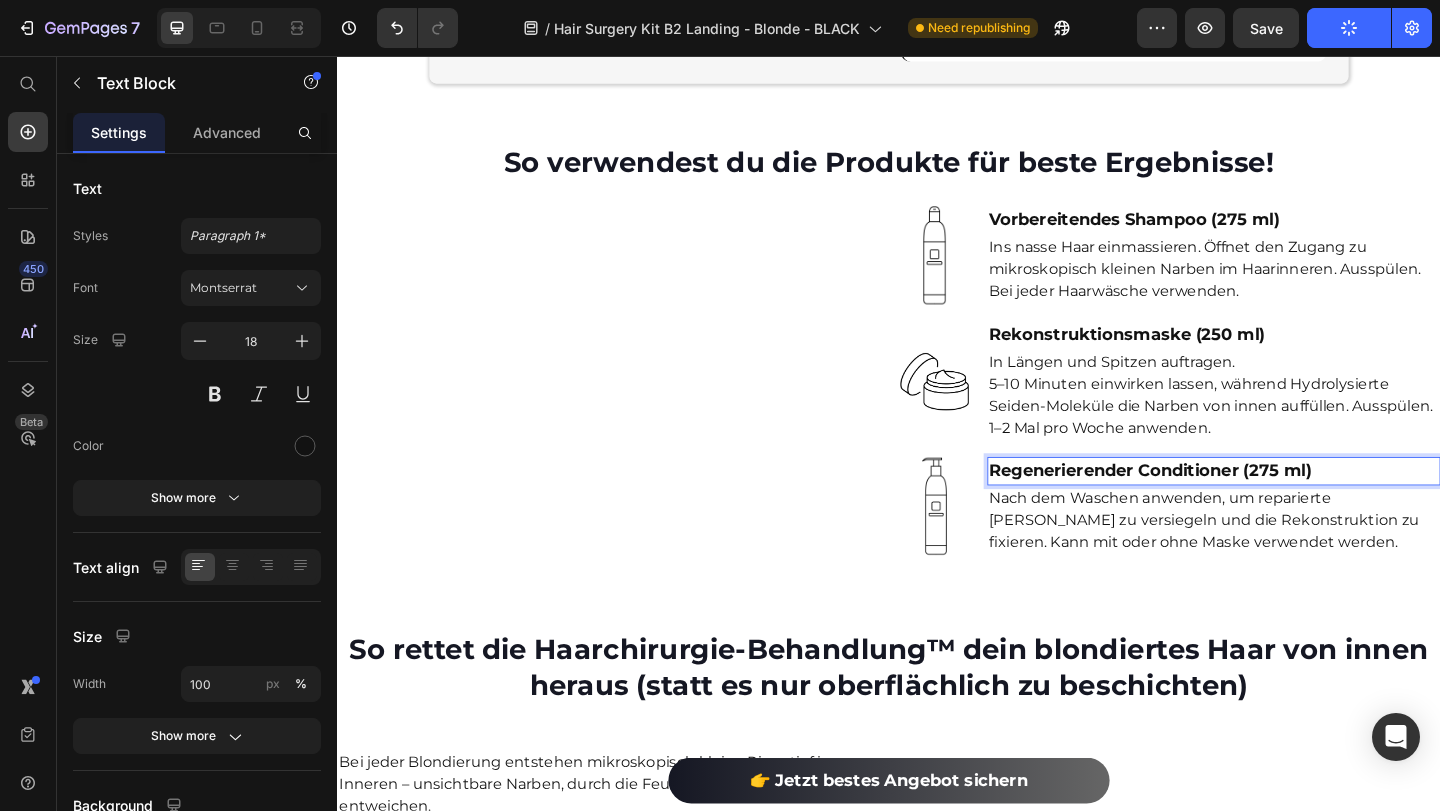 click on "Regenerierender Conditioner (275 ml)" at bounding box center (1221, 507) 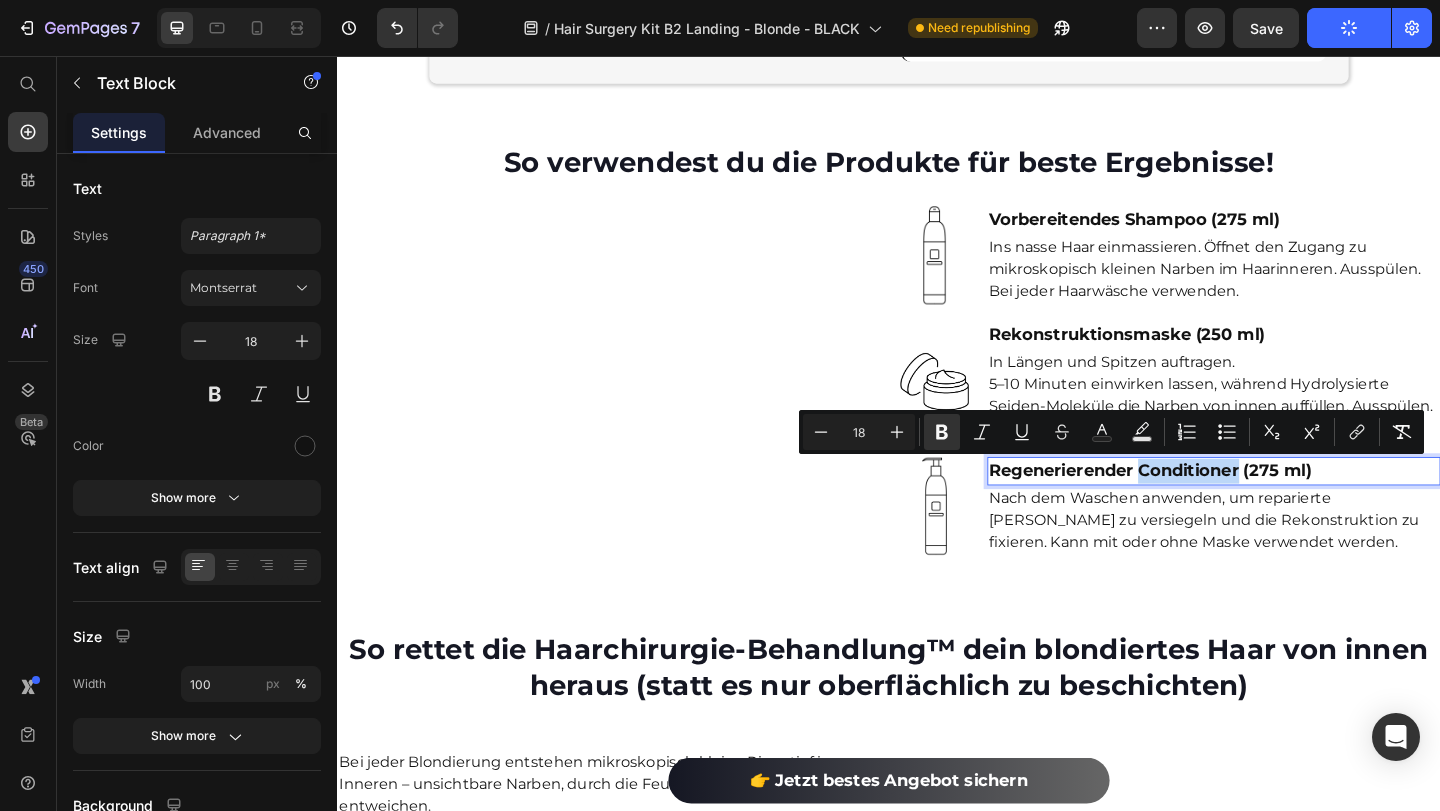 click on "Regenerierender Conditioner (275 ml)" at bounding box center (1221, 507) 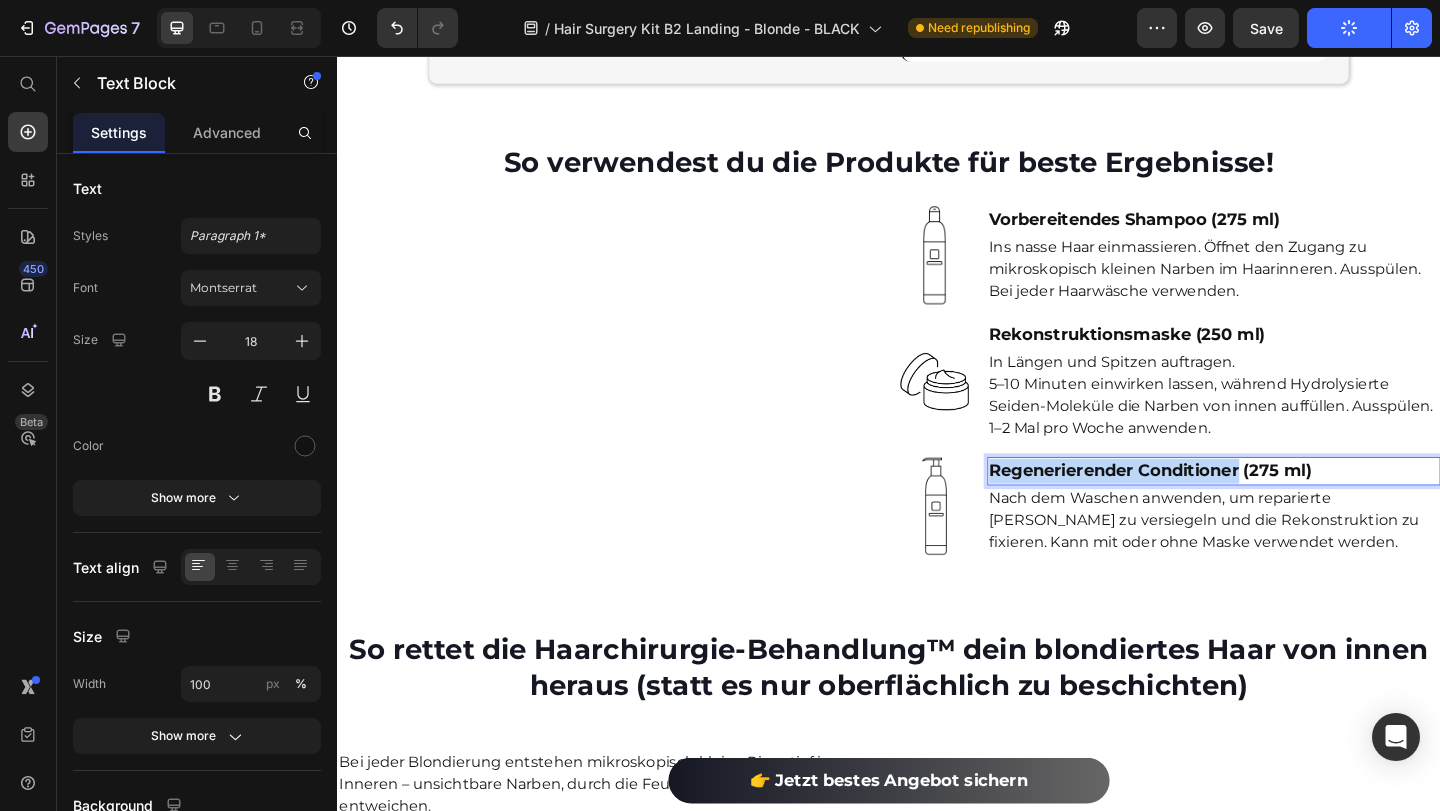 copy on "Regenerierender Conditioner" 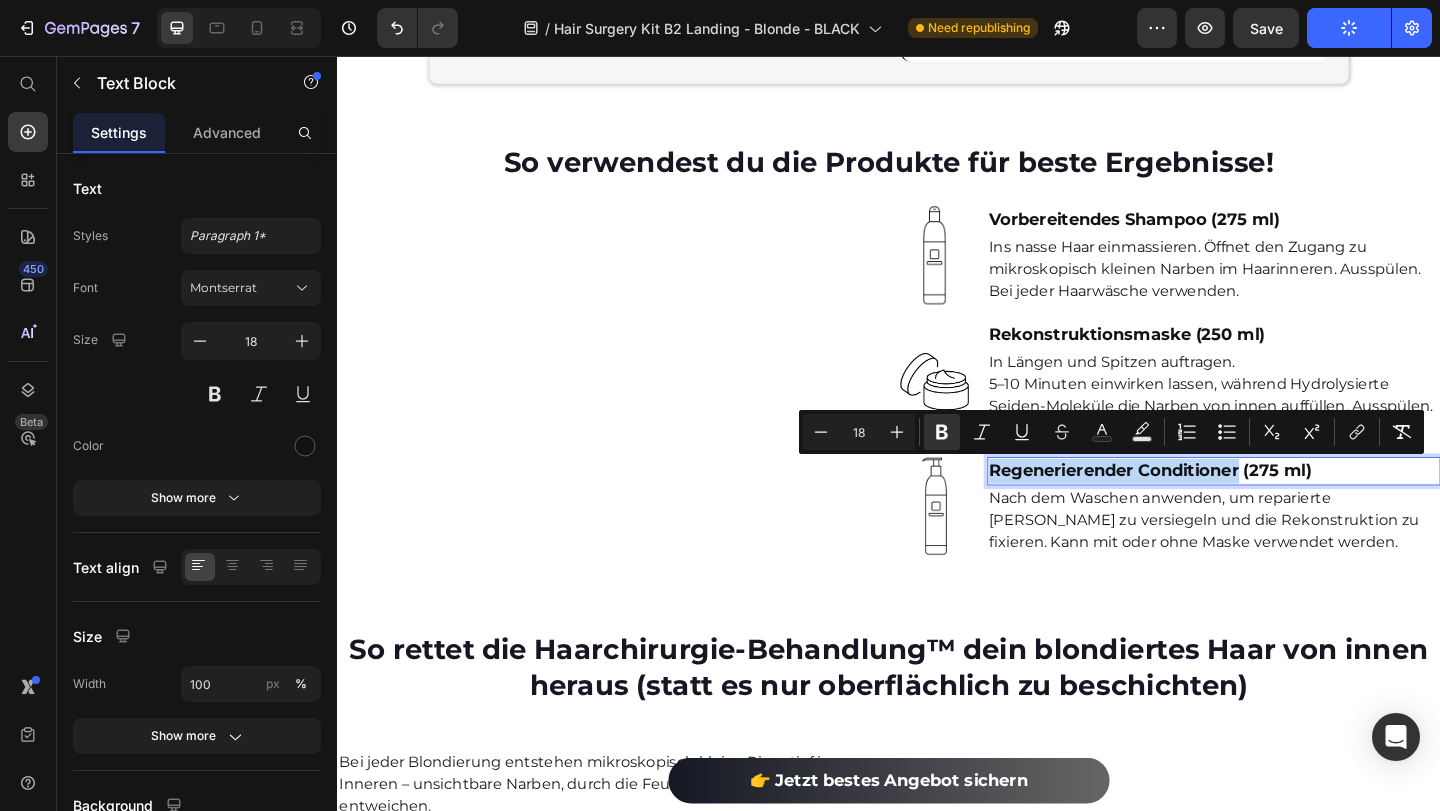 drag, startPoint x: 1321, startPoint y: 507, endPoint x: 1050, endPoint y: 509, distance: 271.0074 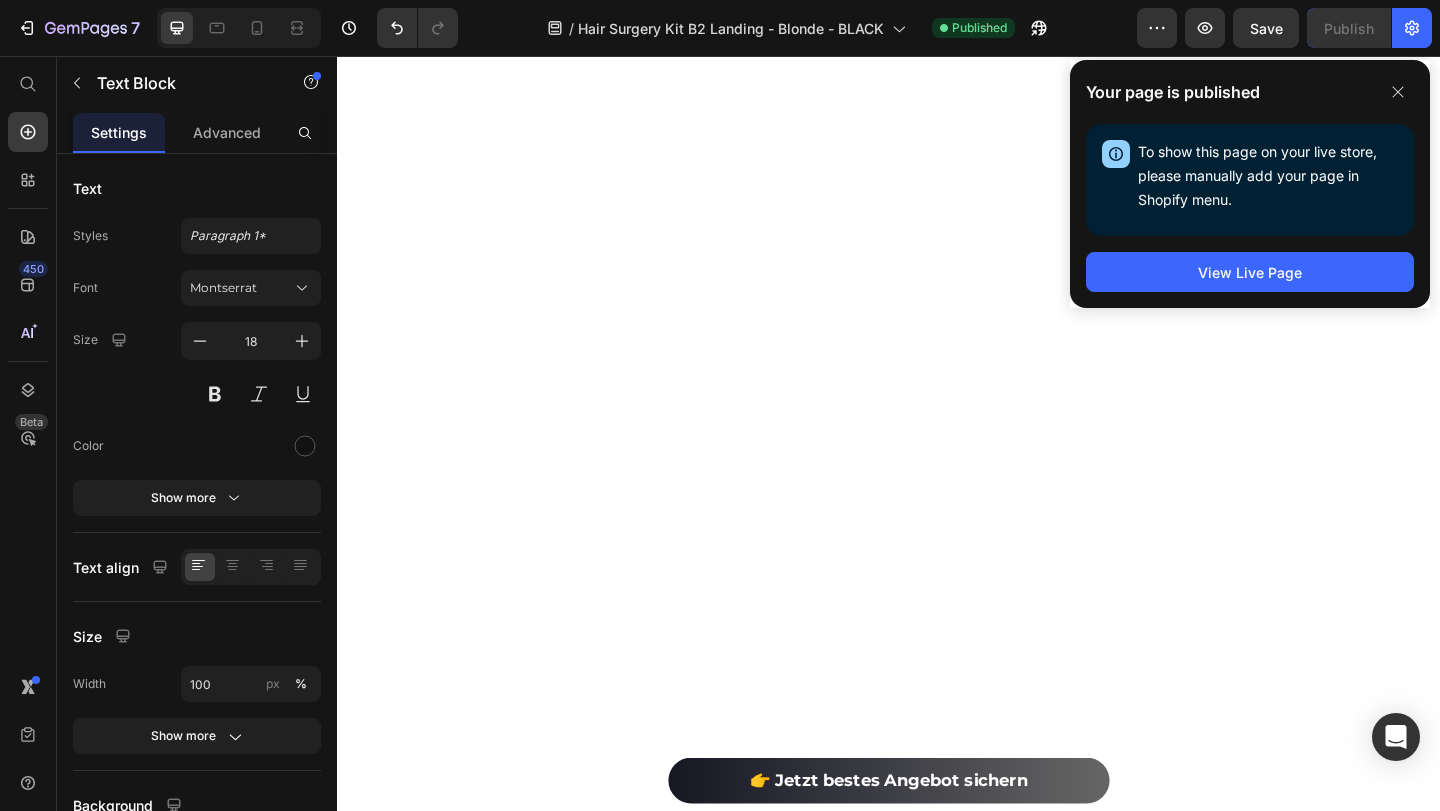 scroll, scrollTop: 5381, scrollLeft: 0, axis: vertical 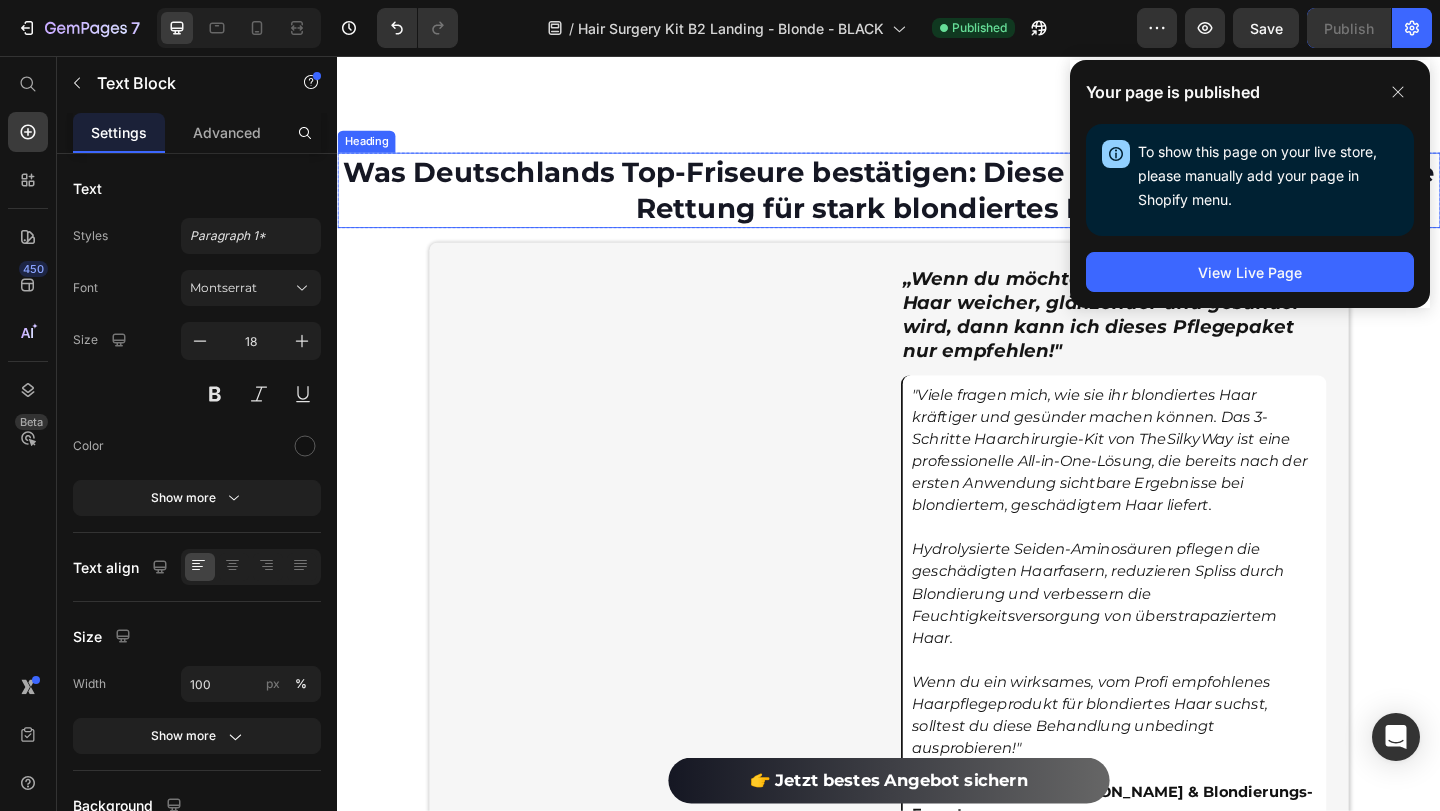 type on "16" 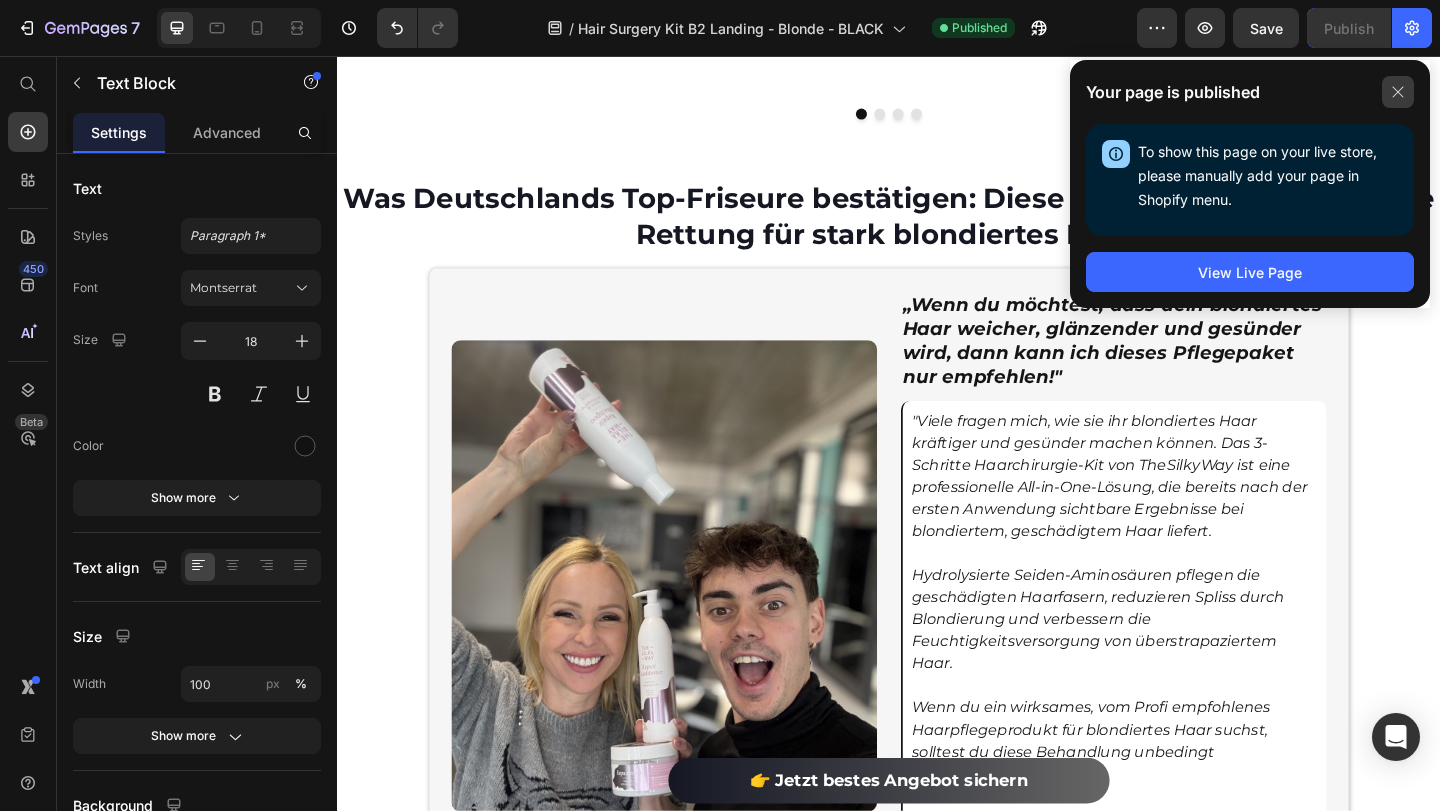 click 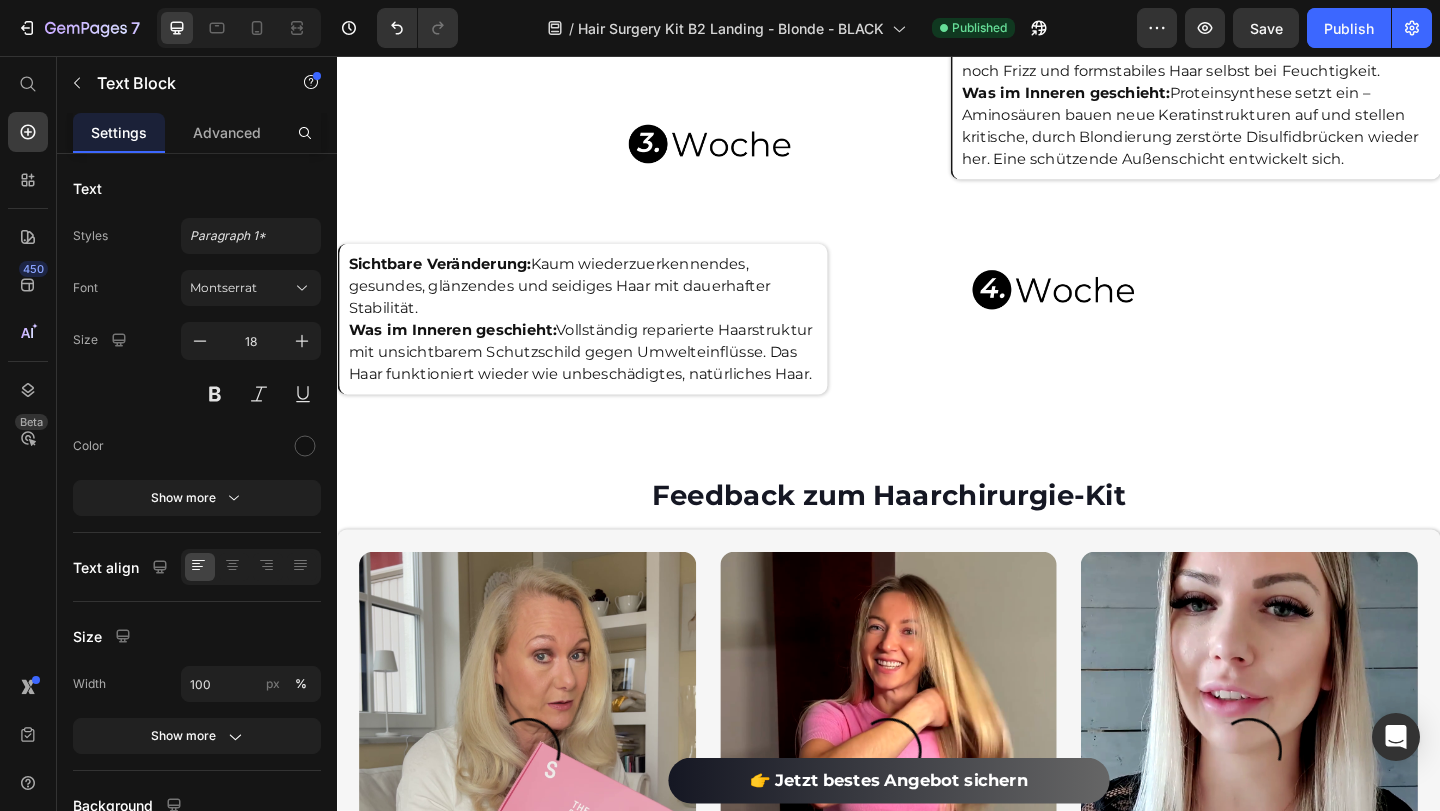 scroll, scrollTop: 0, scrollLeft: 0, axis: both 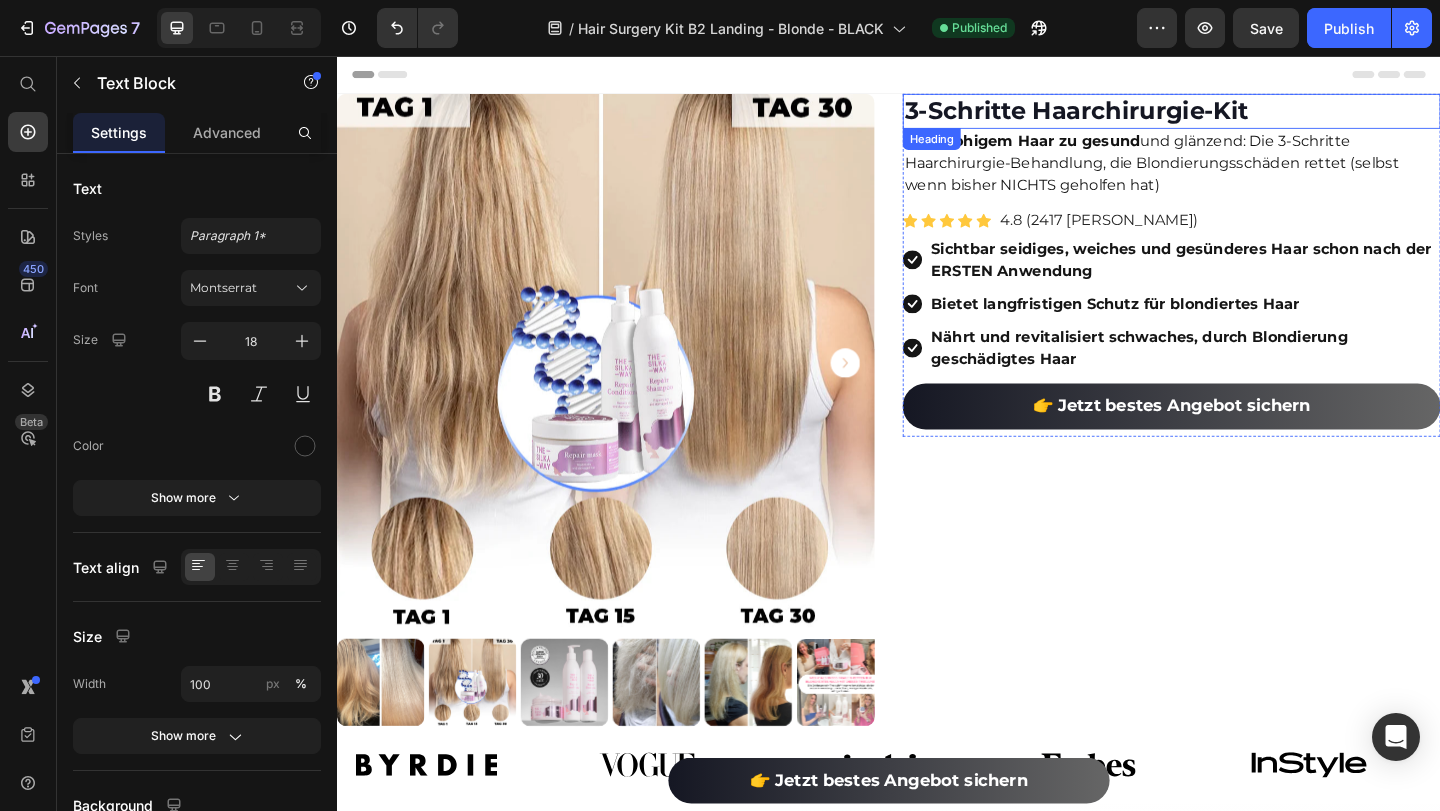 click on "3-Schritte Haarchirurgie-Kit" at bounding box center [1244, 116] 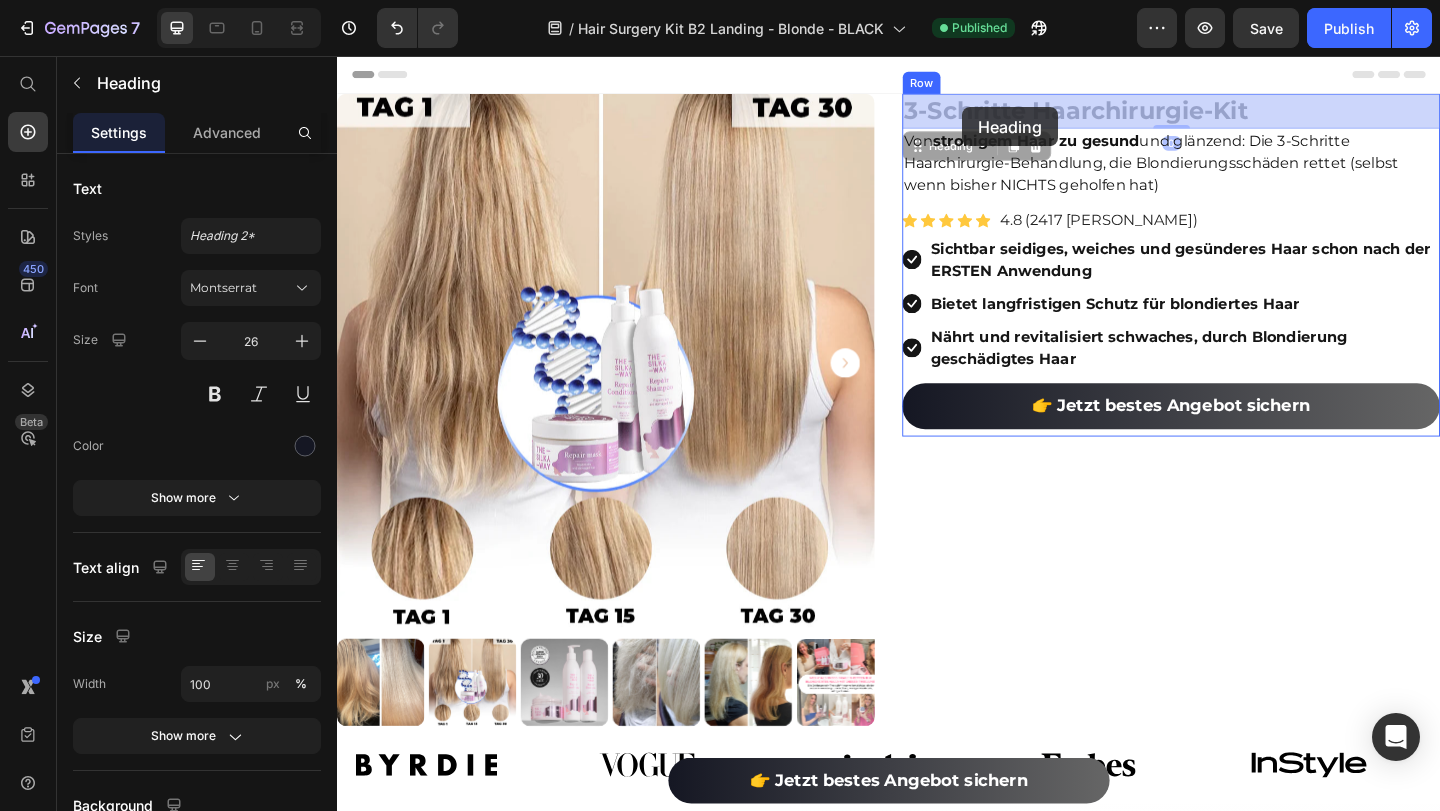 drag, startPoint x: 1326, startPoint y: 109, endPoint x: 1018, endPoint y: 113, distance: 308.02597 